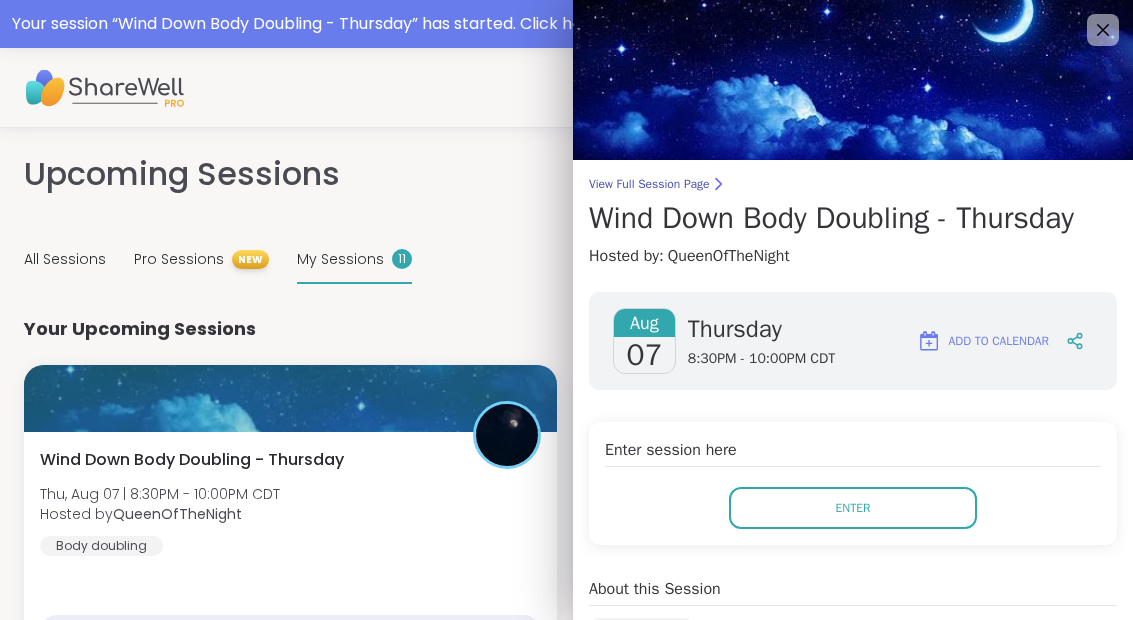 scroll, scrollTop: 0, scrollLeft: 0, axis: both 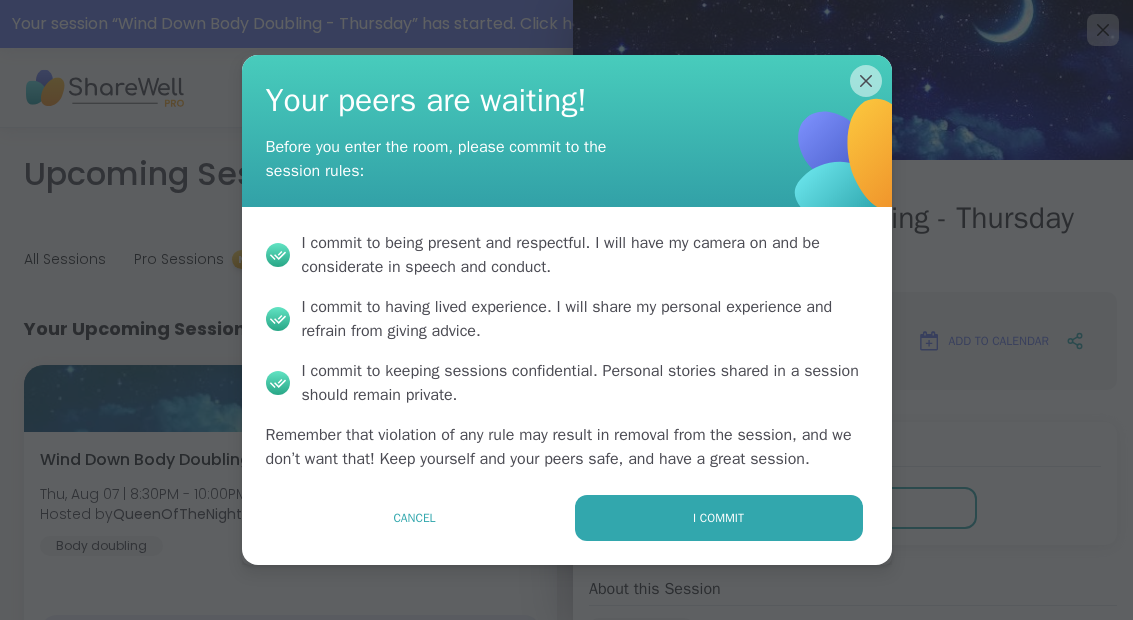 click on "I commit" at bounding box center (718, 518) 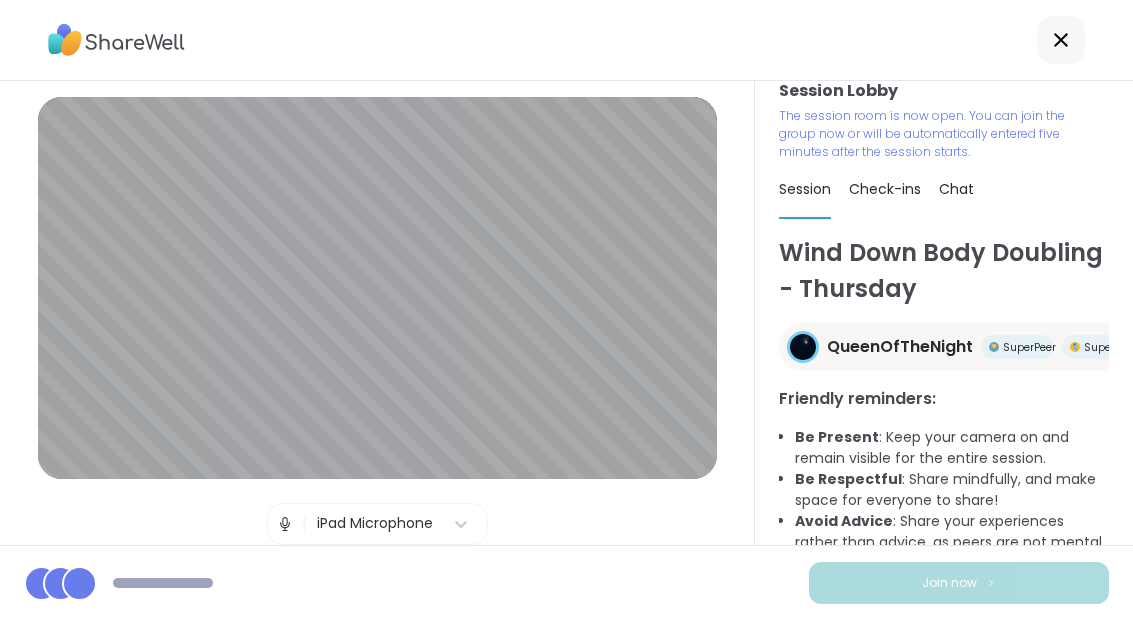 scroll, scrollTop: 18, scrollLeft: 0, axis: vertical 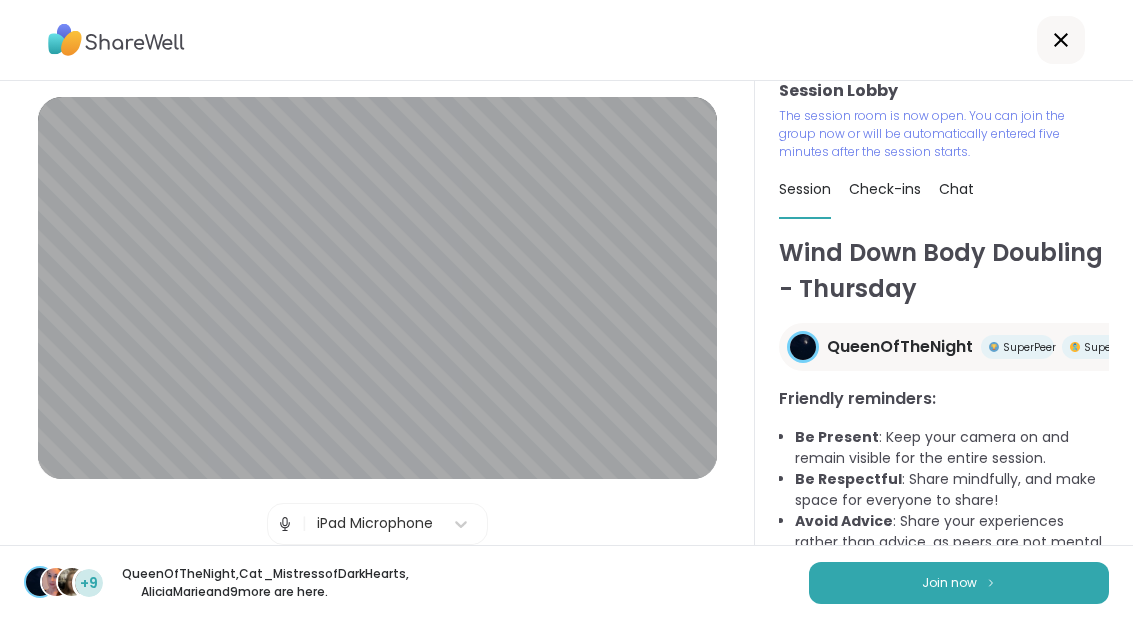 click on "Join now" at bounding box center (959, 583) 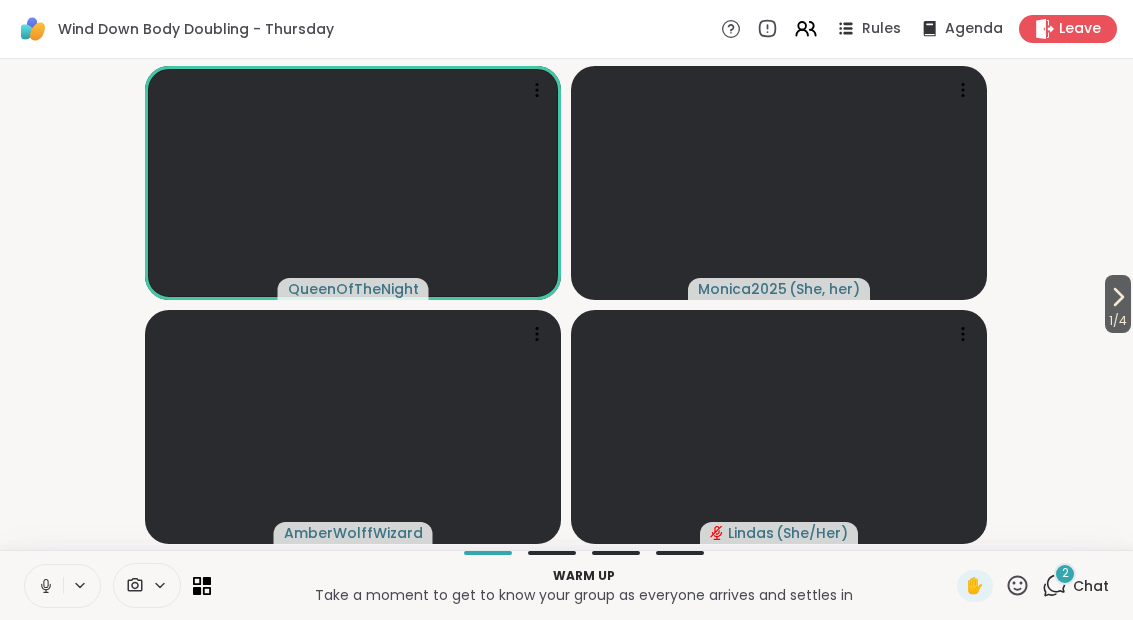 click on "2 Chat" at bounding box center [1075, 586] 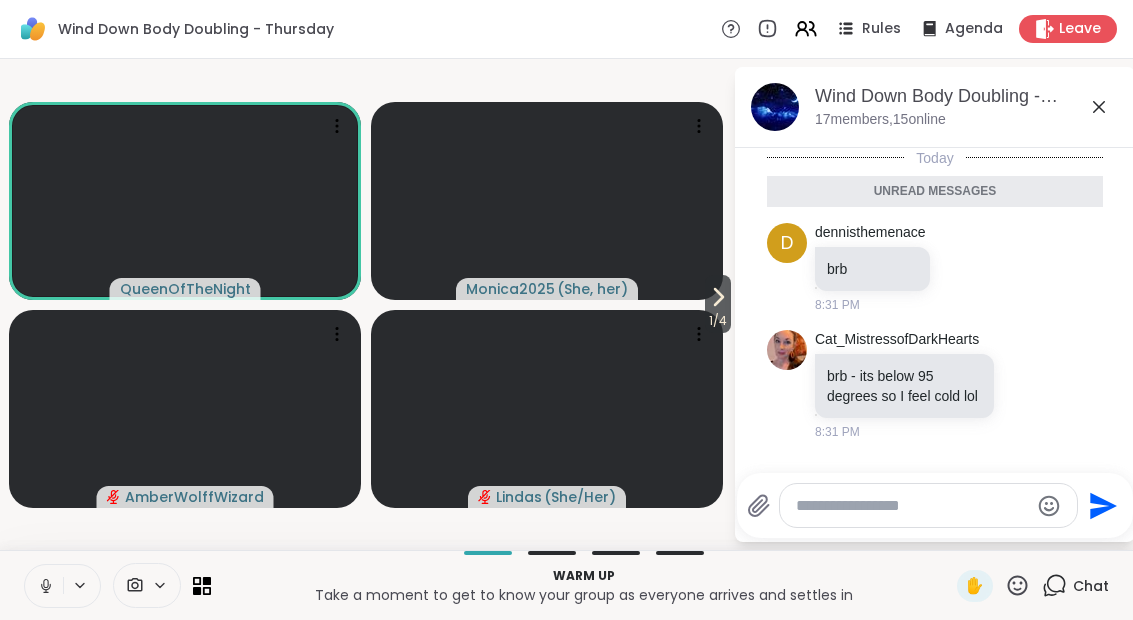 click on "Wind Down Body Doubling - Thursday, [MONTH] 07 [YEAR] [NUMBER] members, [NUMBER] online" at bounding box center (935, 107) 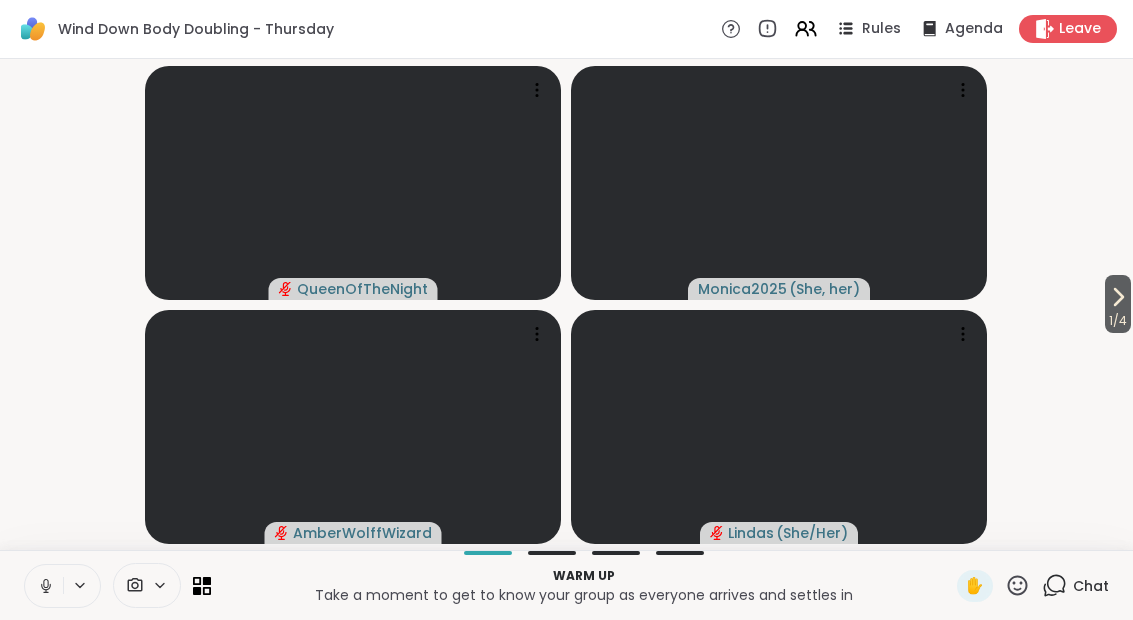click at bounding box center (44, 586) 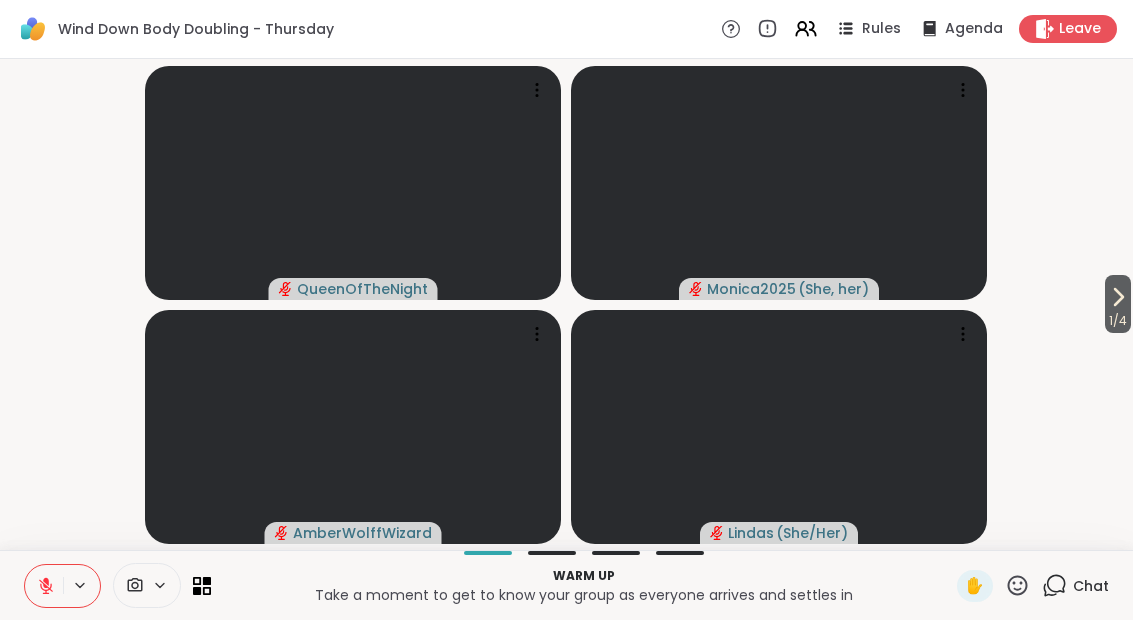 click 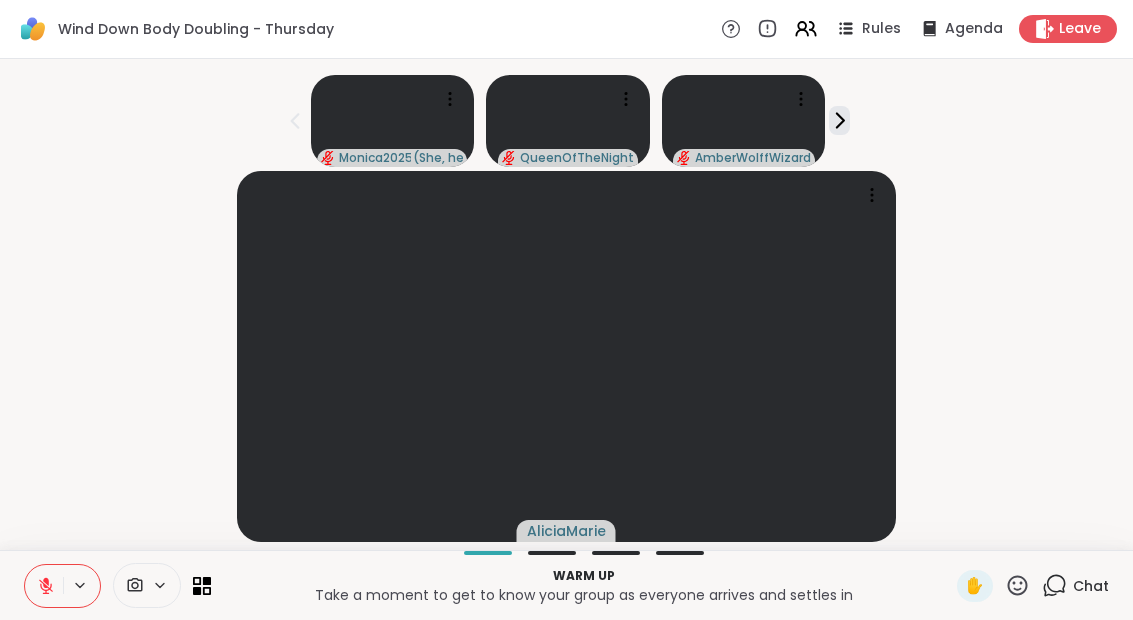 click at bounding box center [44, 586] 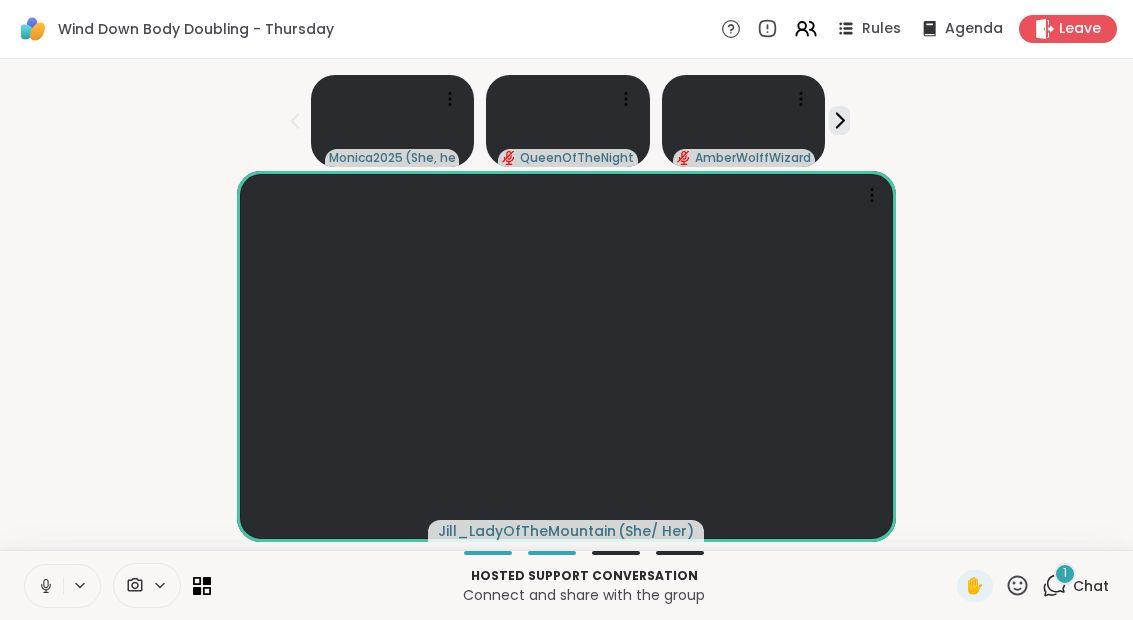 click on "Chat" at bounding box center [1091, 586] 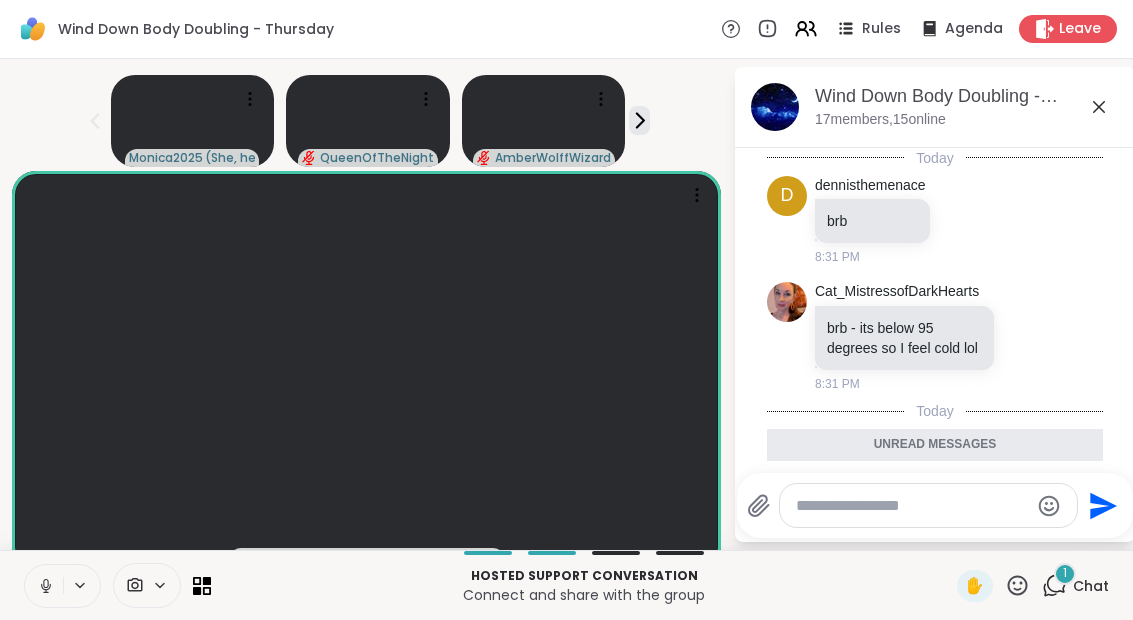 scroll, scrollTop: 112, scrollLeft: 0, axis: vertical 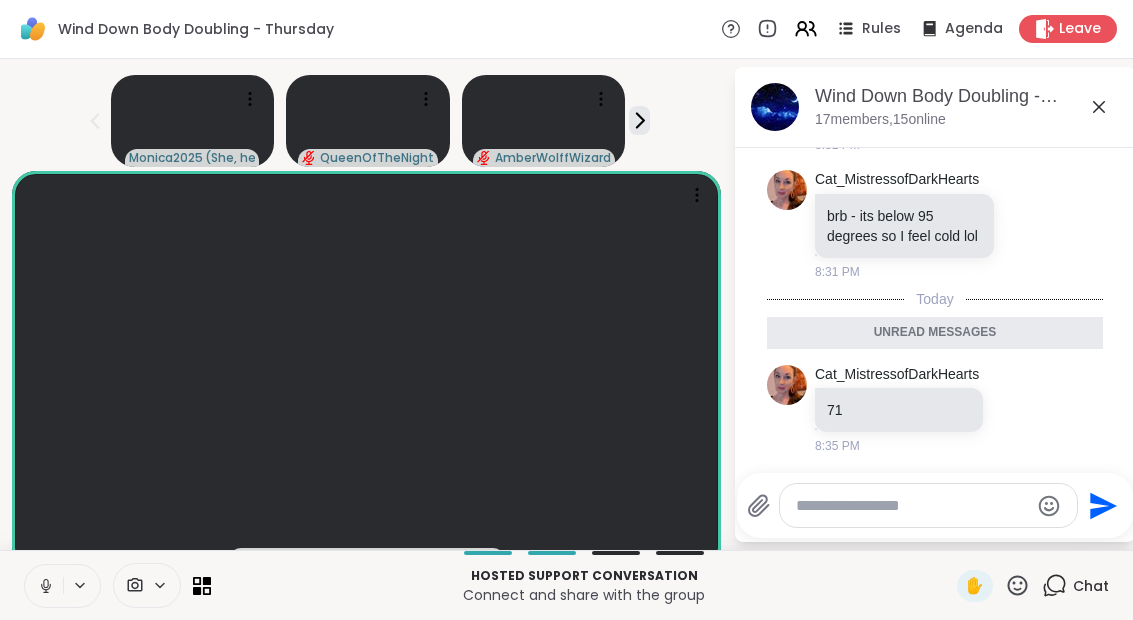click 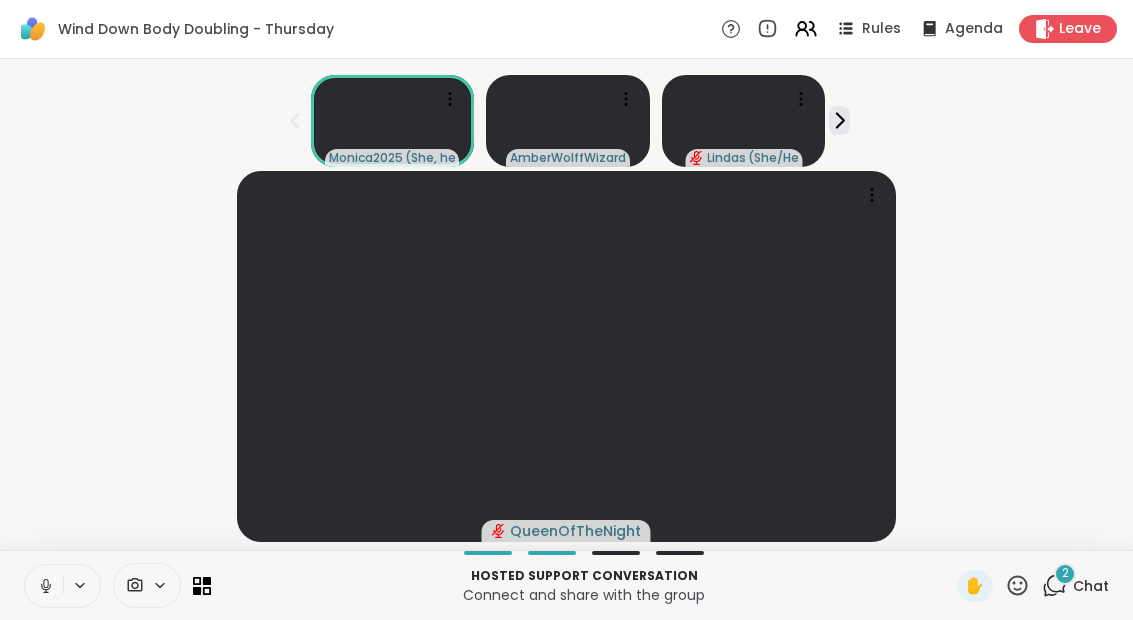 click at bounding box center [44, 586] 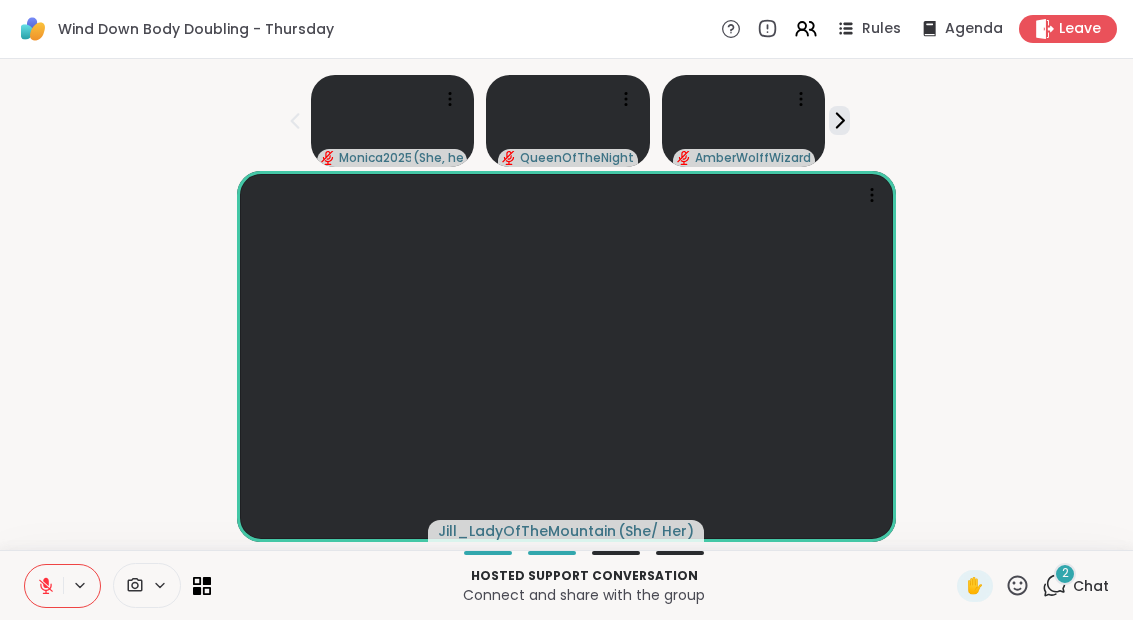 click on "Chat" at bounding box center (1091, 586) 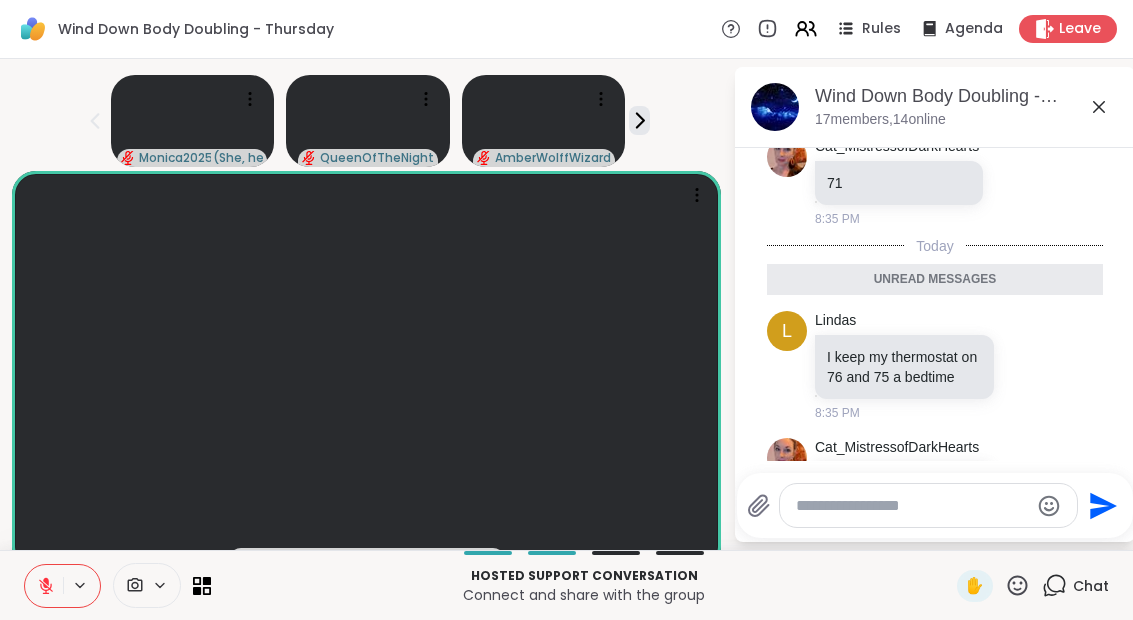 scroll, scrollTop: 404, scrollLeft: 0, axis: vertical 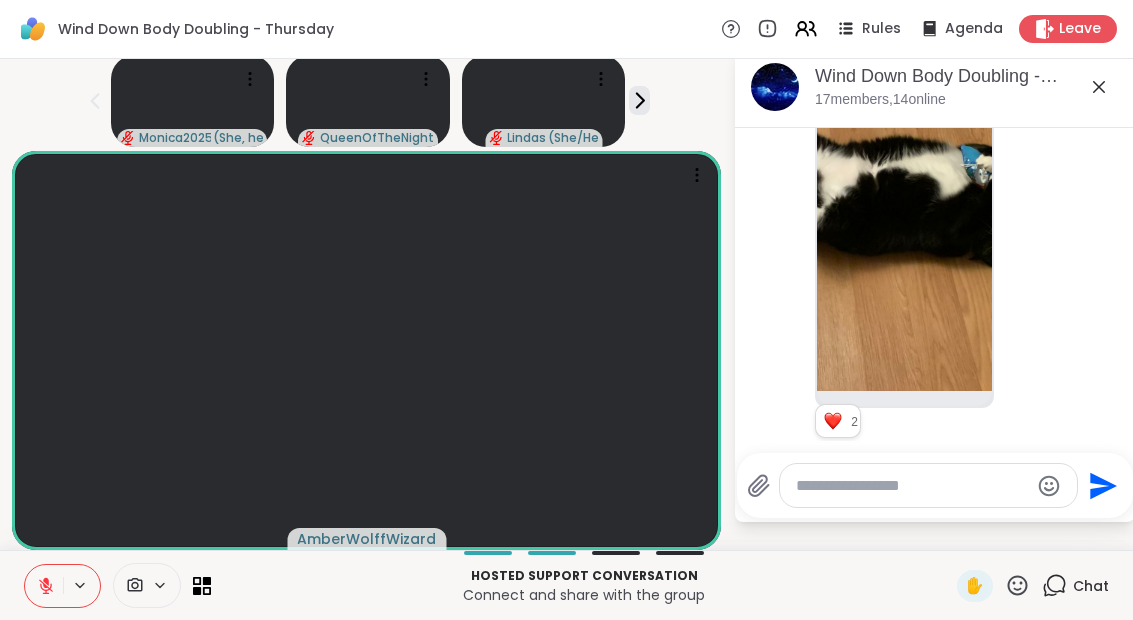 click at bounding box center [904, 212] 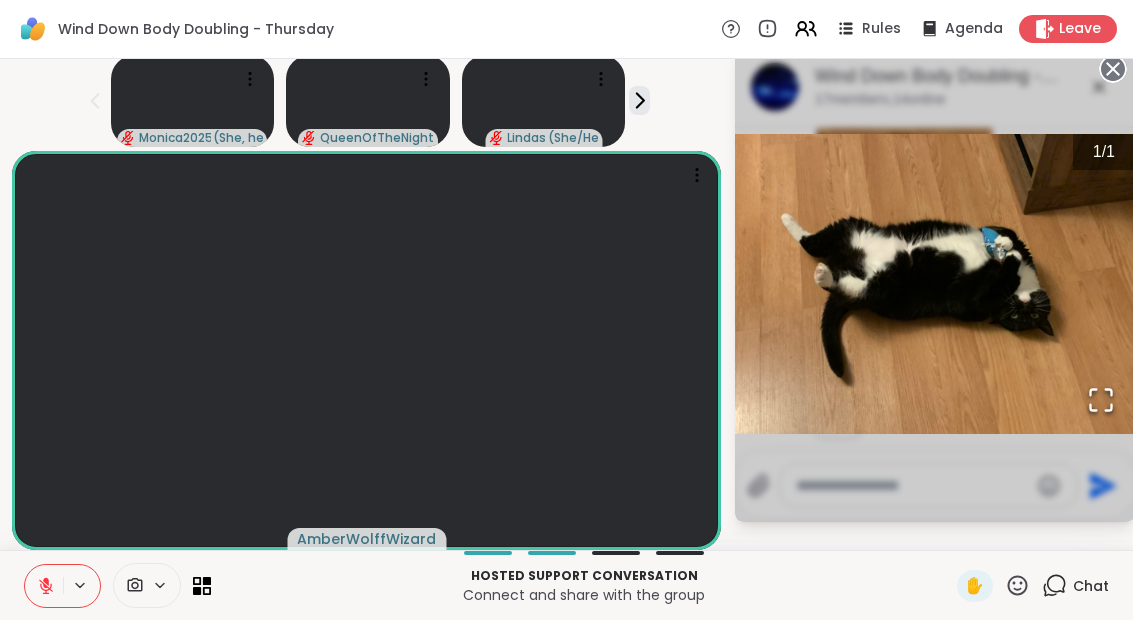 click 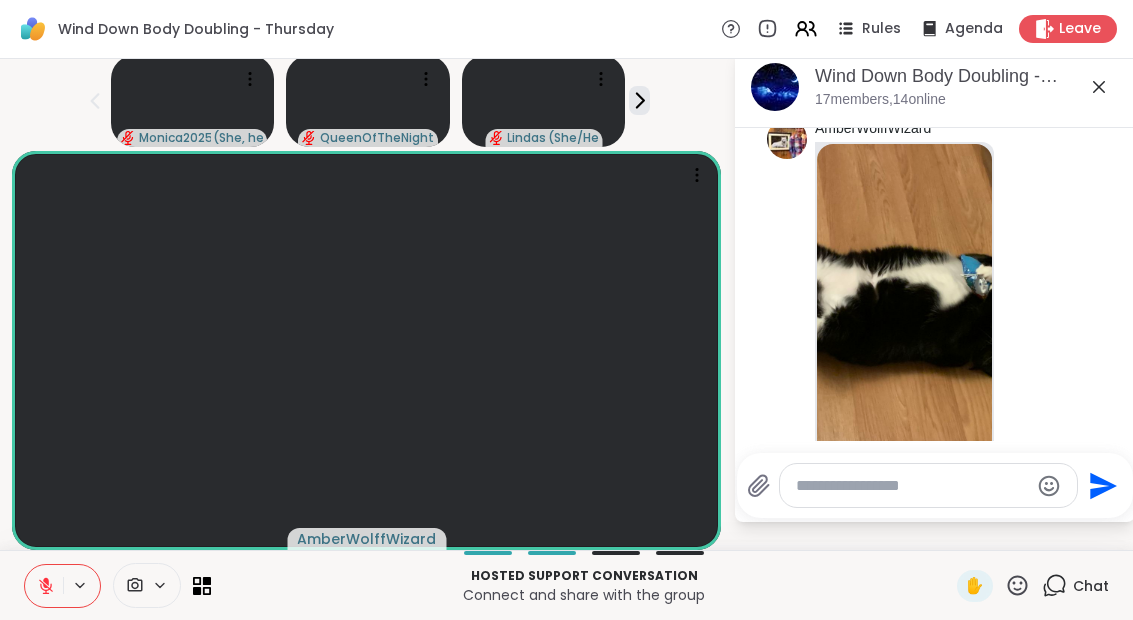 scroll, scrollTop: 1224, scrollLeft: 0, axis: vertical 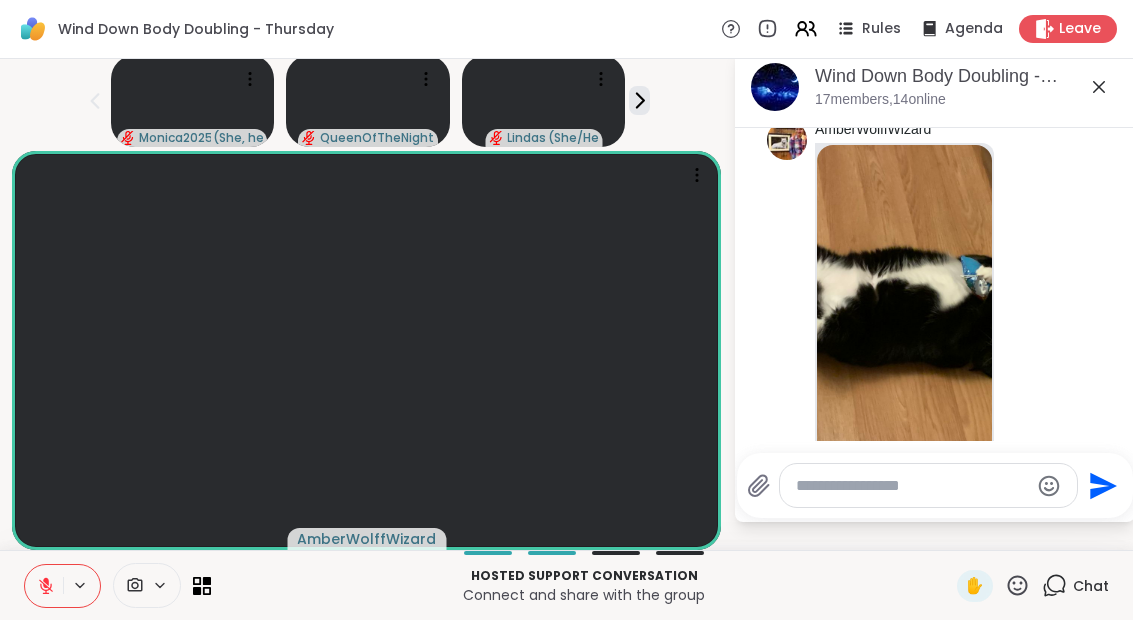 click 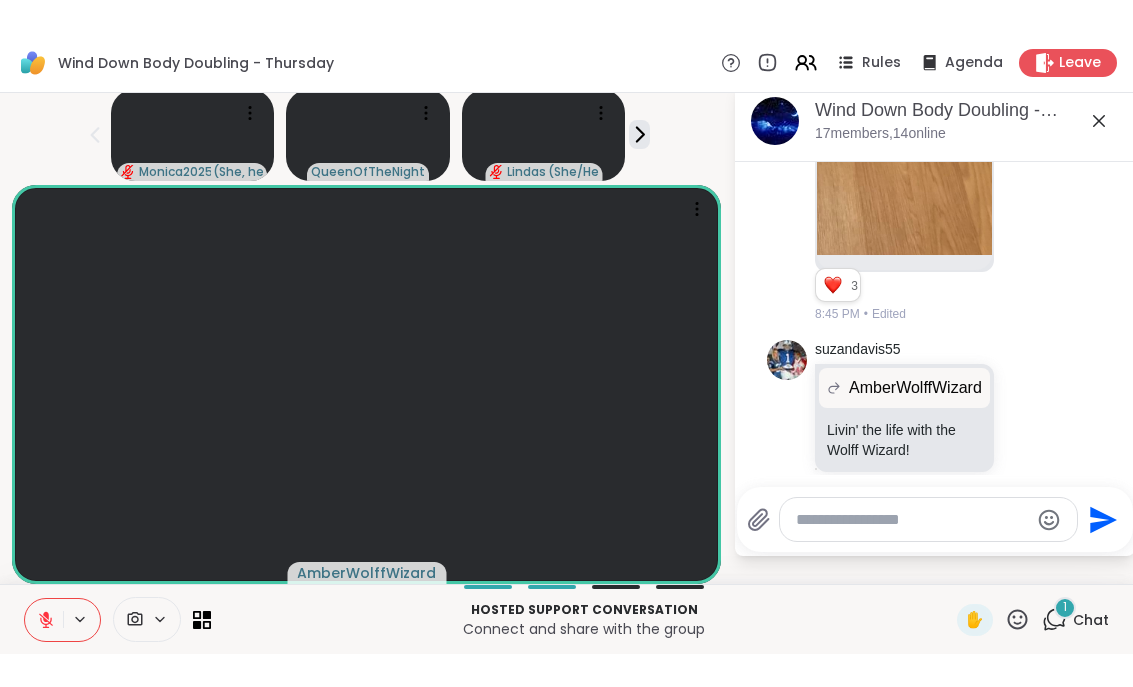 scroll, scrollTop: 2062, scrollLeft: 0, axis: vertical 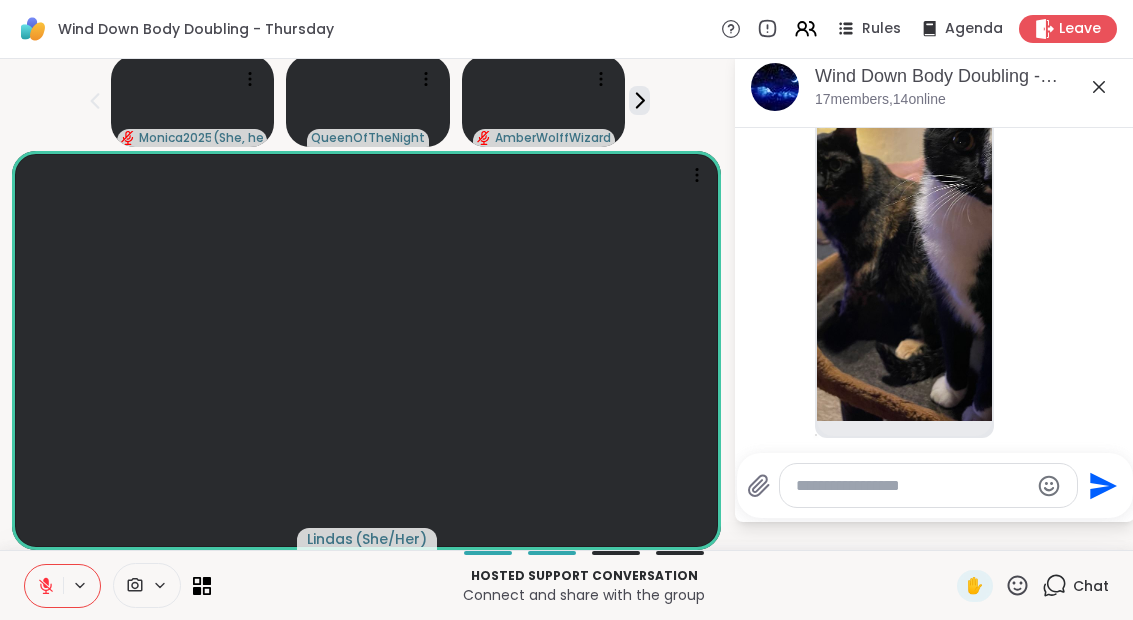 click at bounding box center (904, 183) 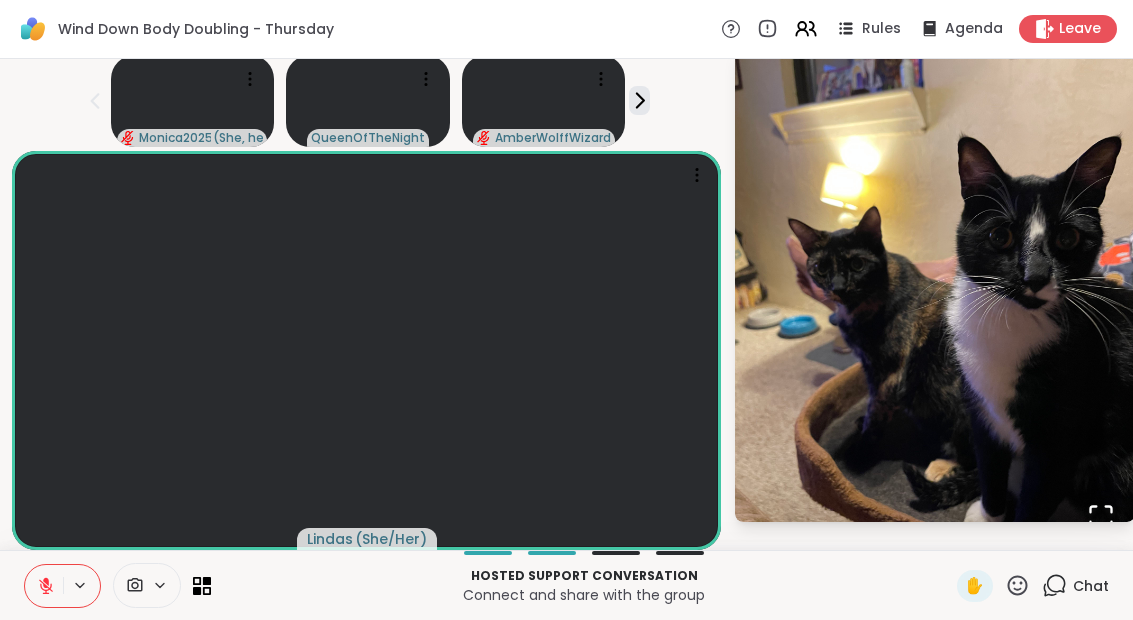 click 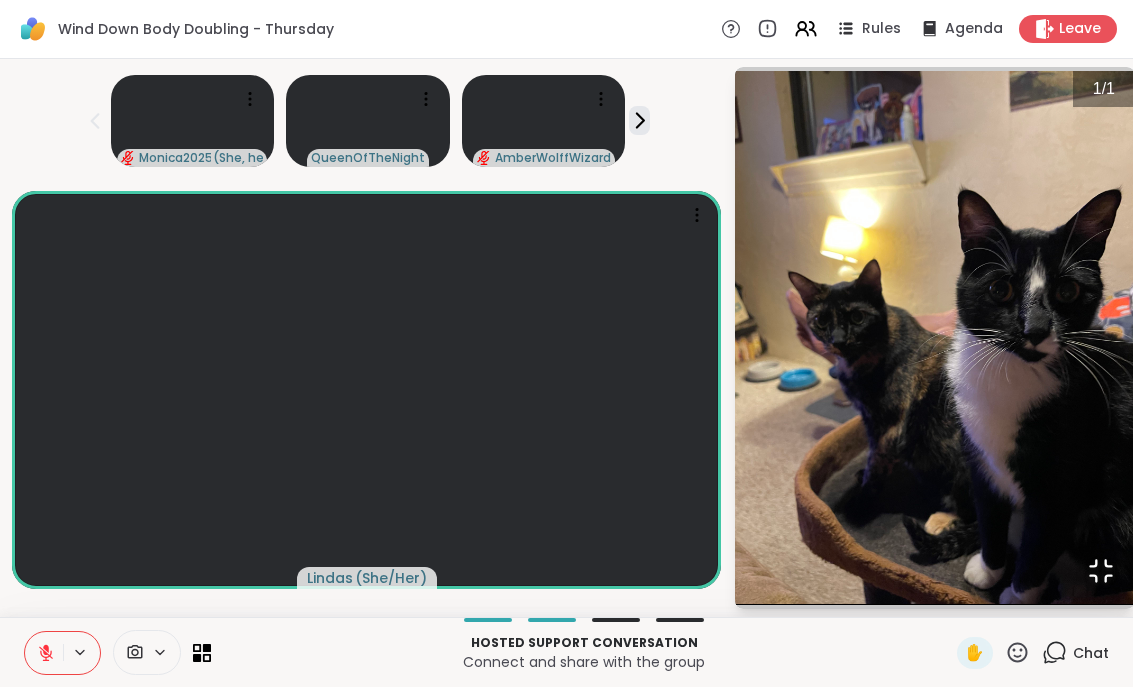 scroll, scrollTop: 0, scrollLeft: 0, axis: both 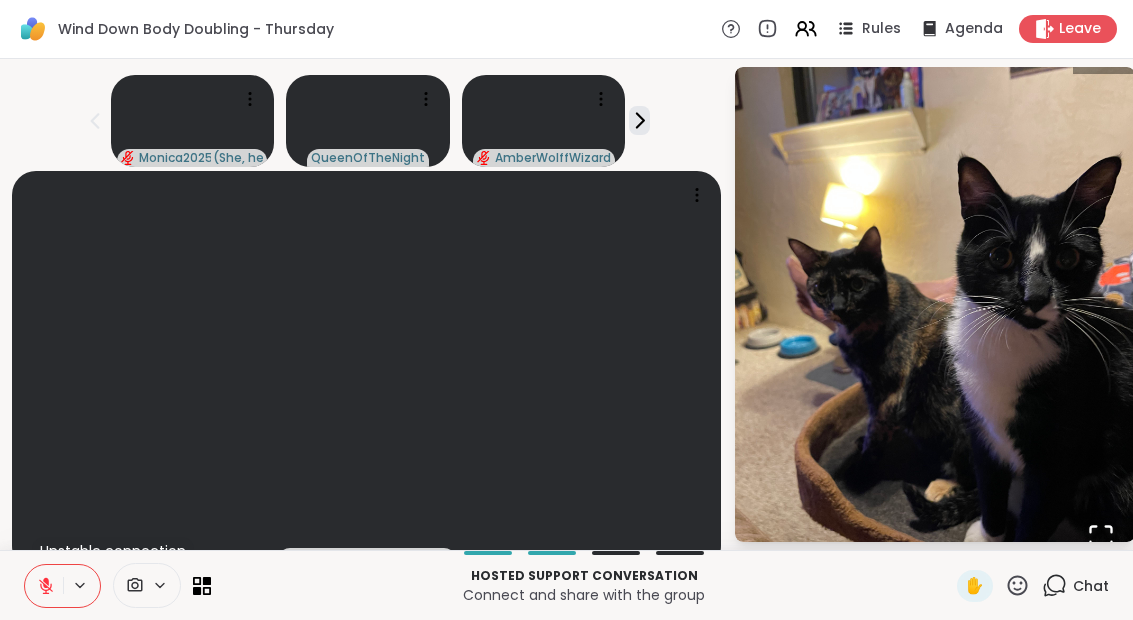 click on "Chat" at bounding box center [1091, 586] 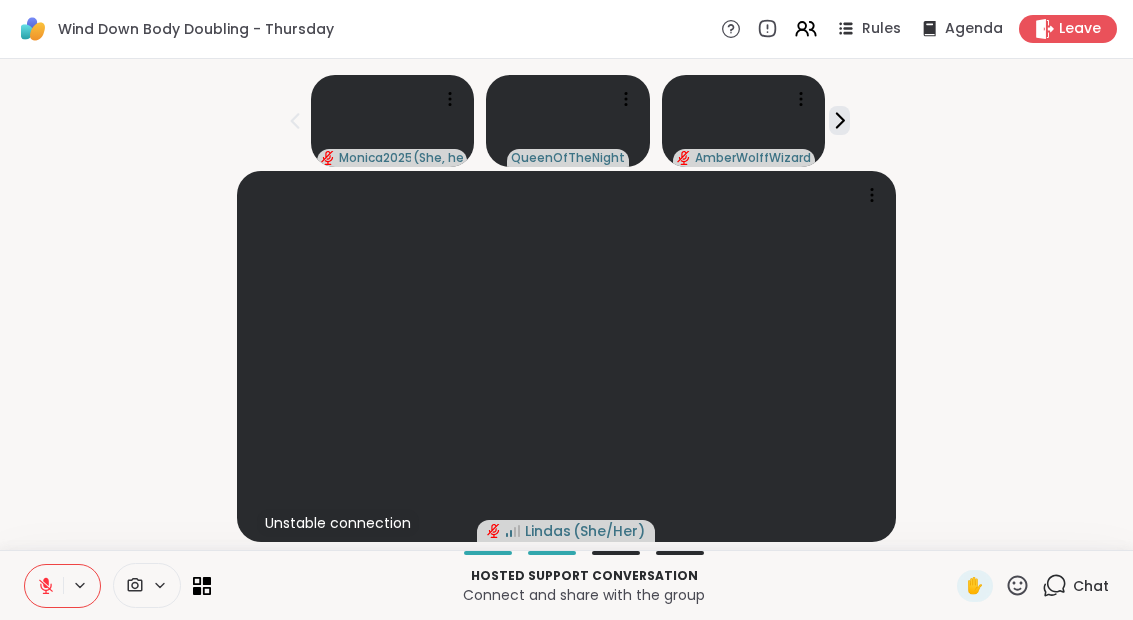 click on "Chat" at bounding box center [1075, 586] 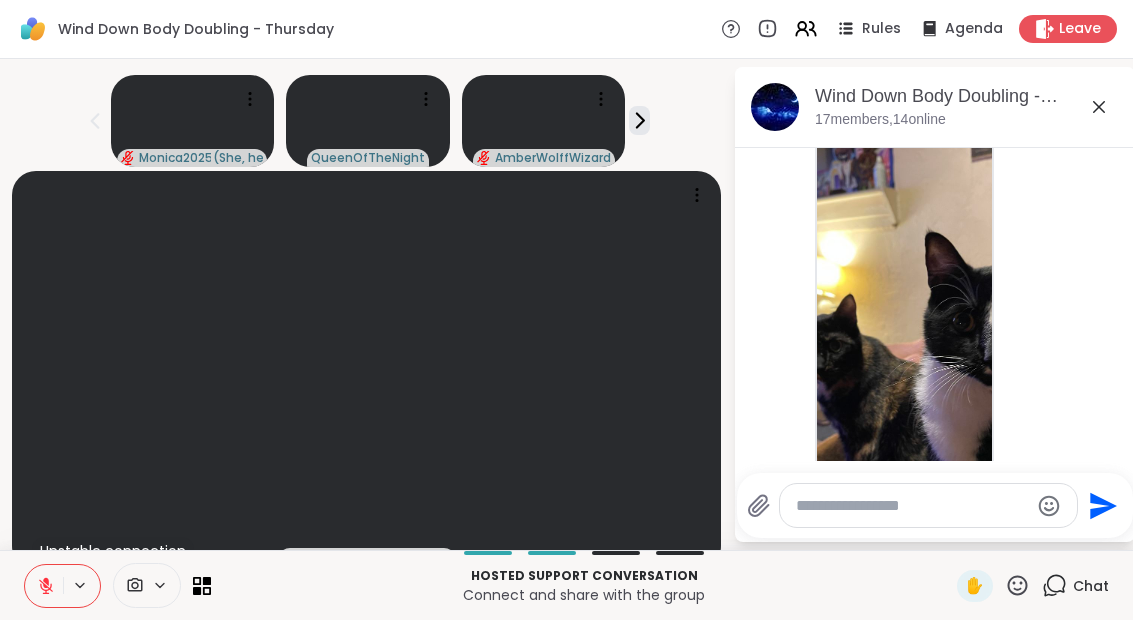 scroll, scrollTop: 1866, scrollLeft: 0, axis: vertical 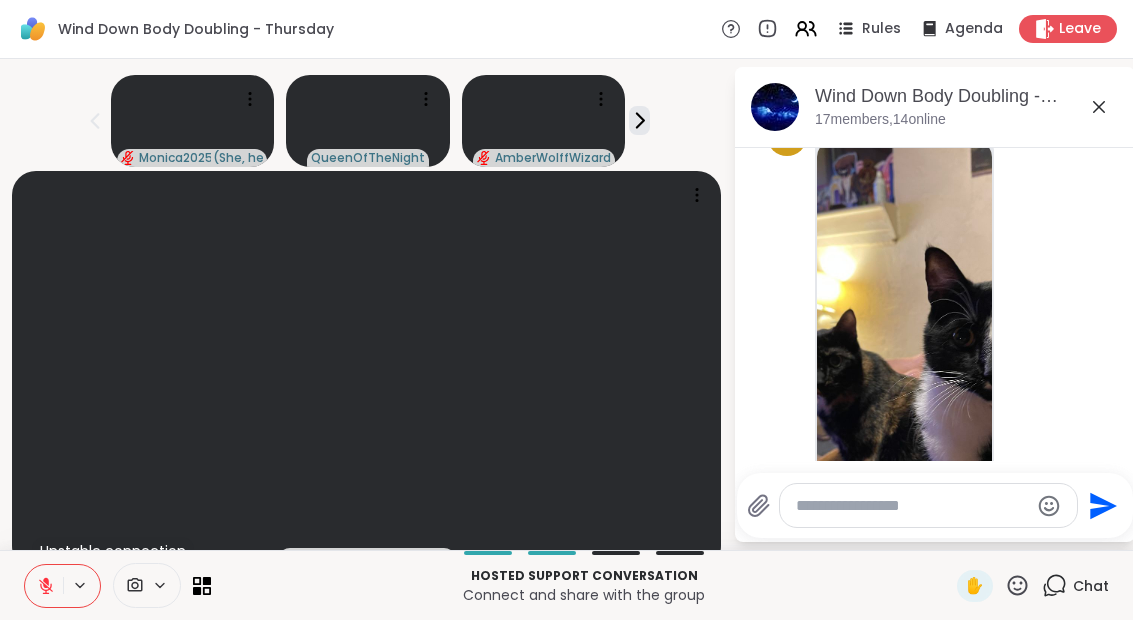 click 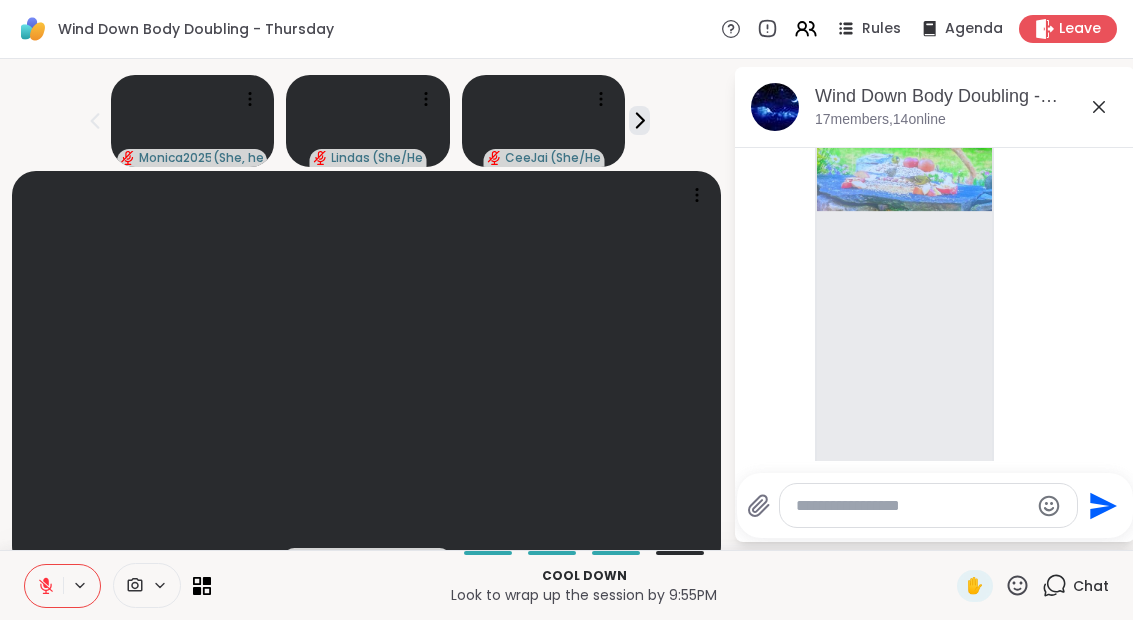 scroll, scrollTop: 5452, scrollLeft: 0, axis: vertical 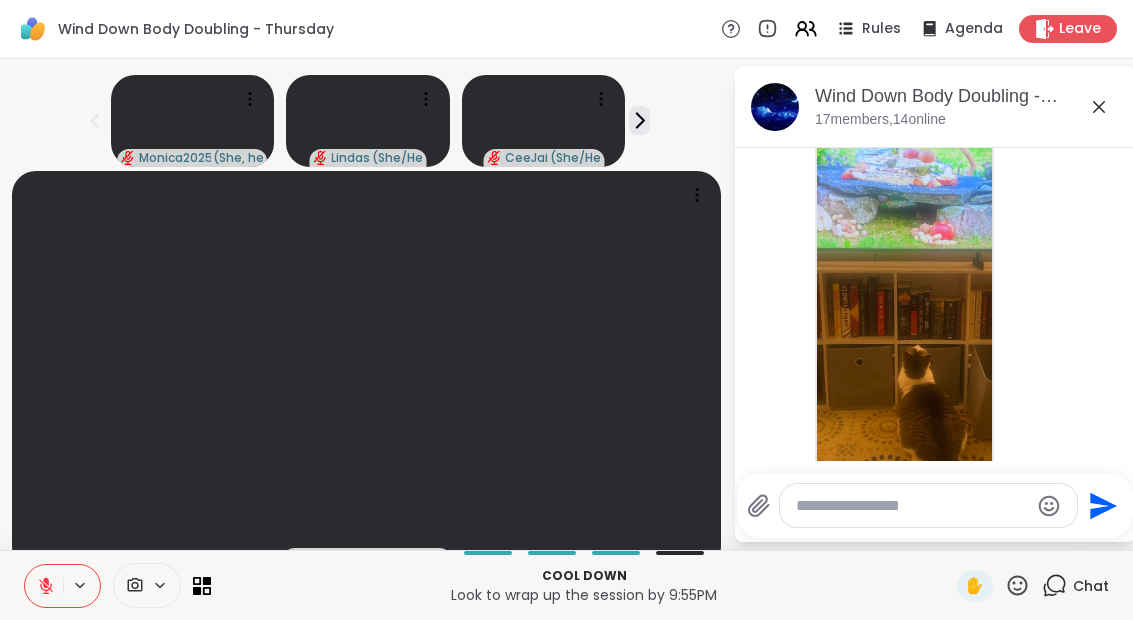 click 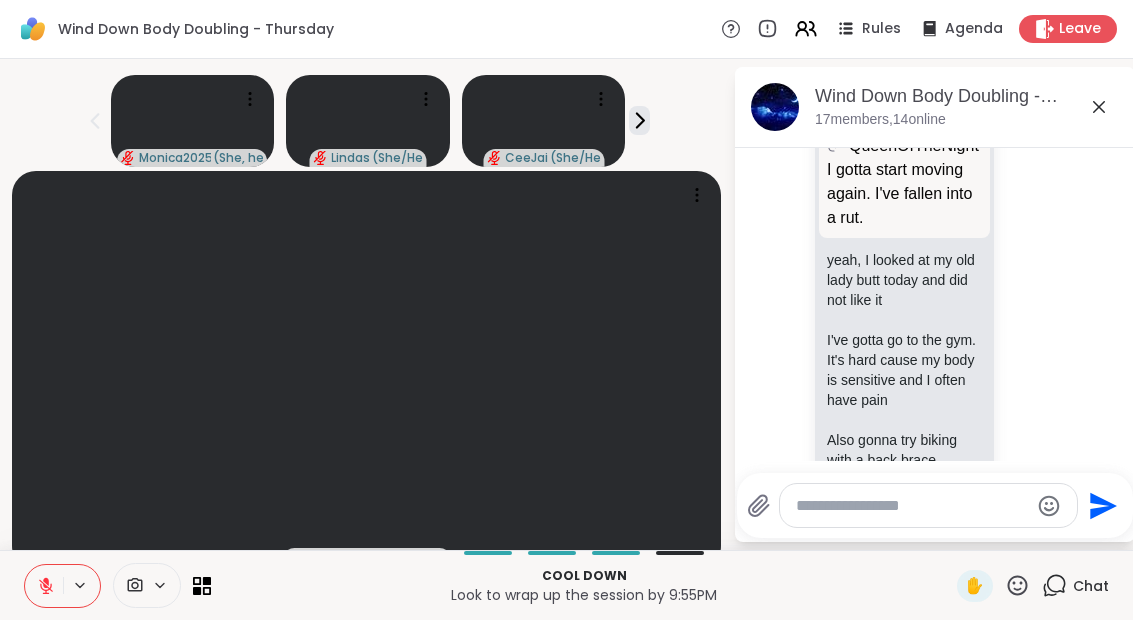 scroll, scrollTop: 4321, scrollLeft: 0, axis: vertical 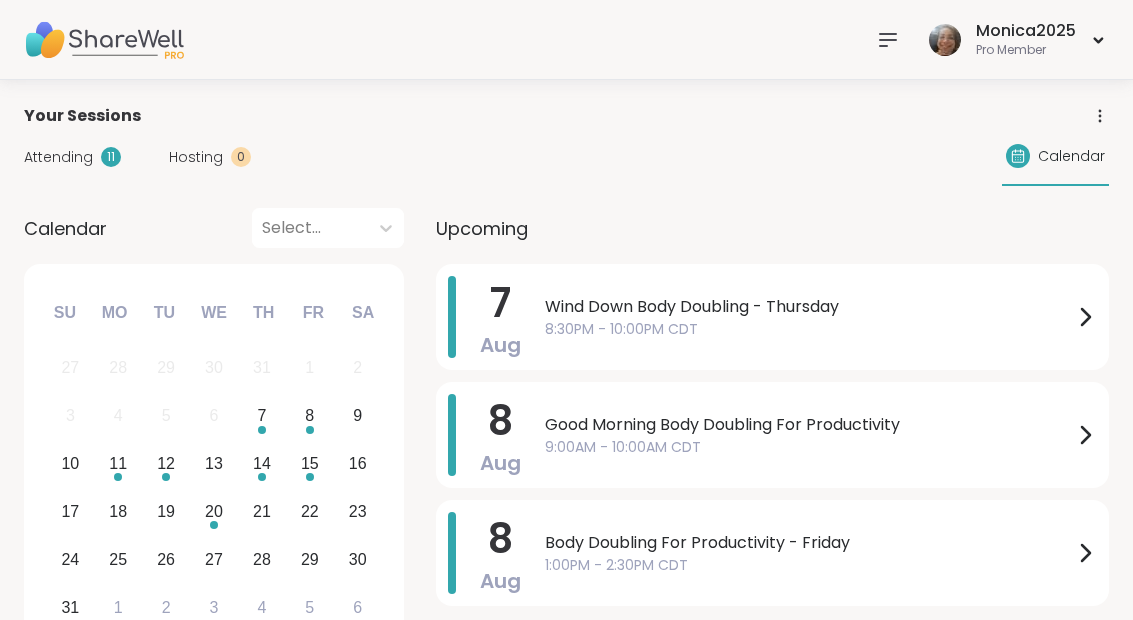 click on "8:30PM - 10:00PM CDT" at bounding box center (809, 329) 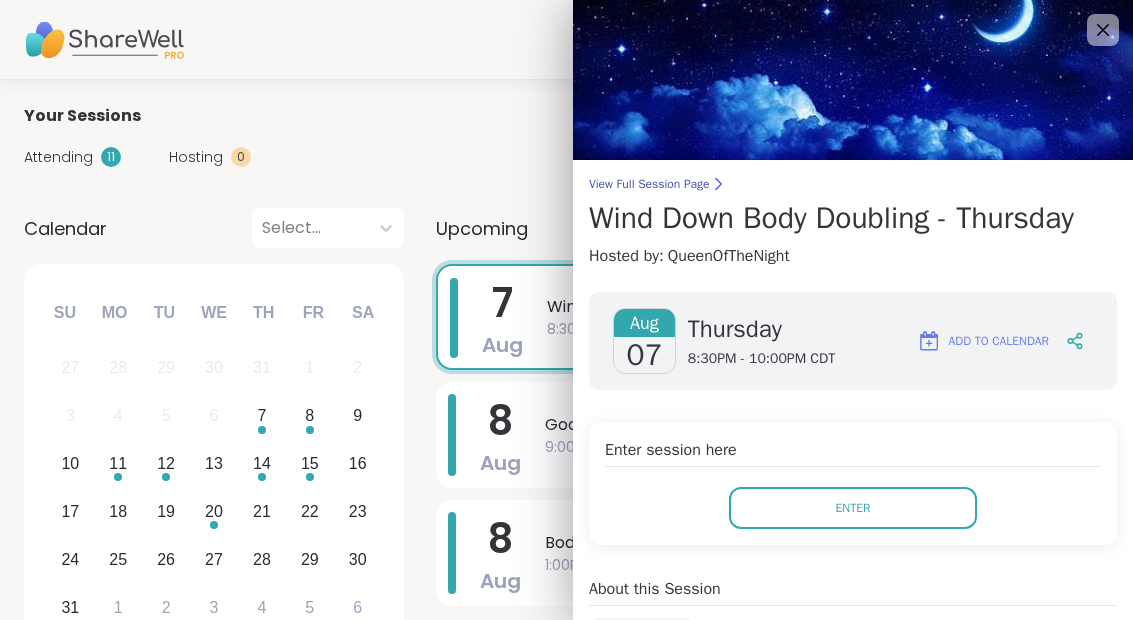 click at bounding box center [853, 80] 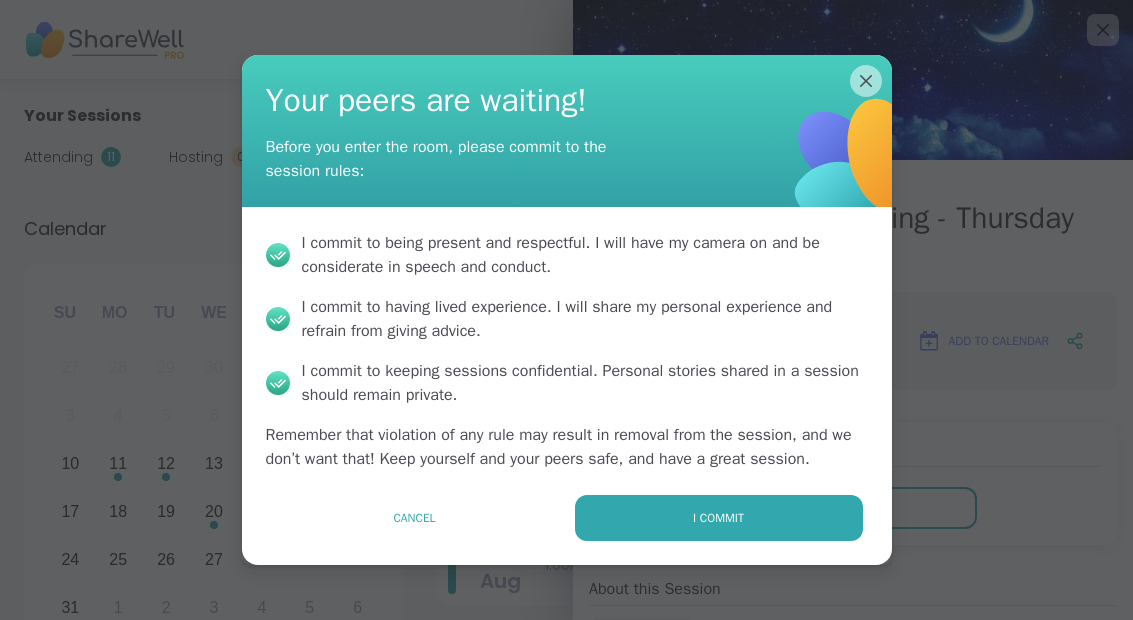 click on "I commit" at bounding box center [719, 518] 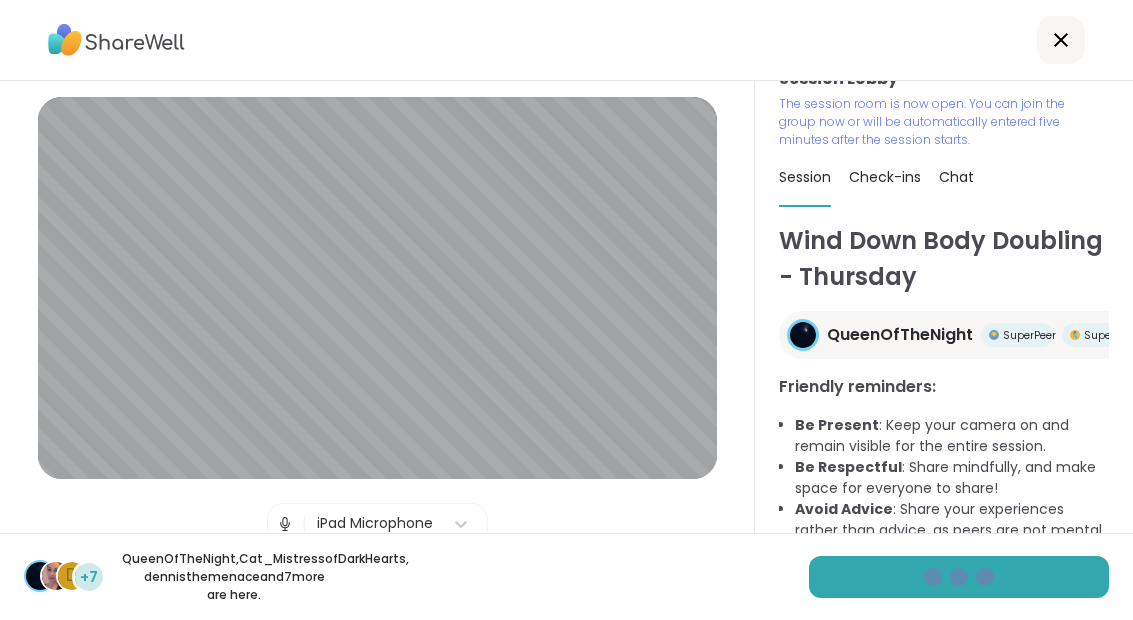 scroll, scrollTop: 48, scrollLeft: 0, axis: vertical 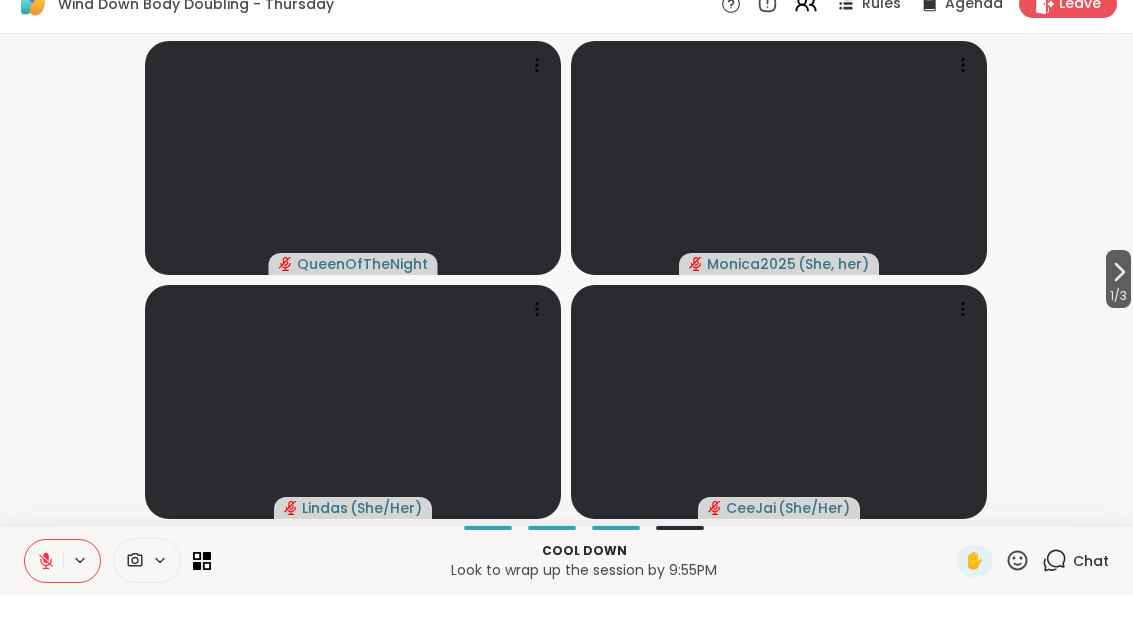 click 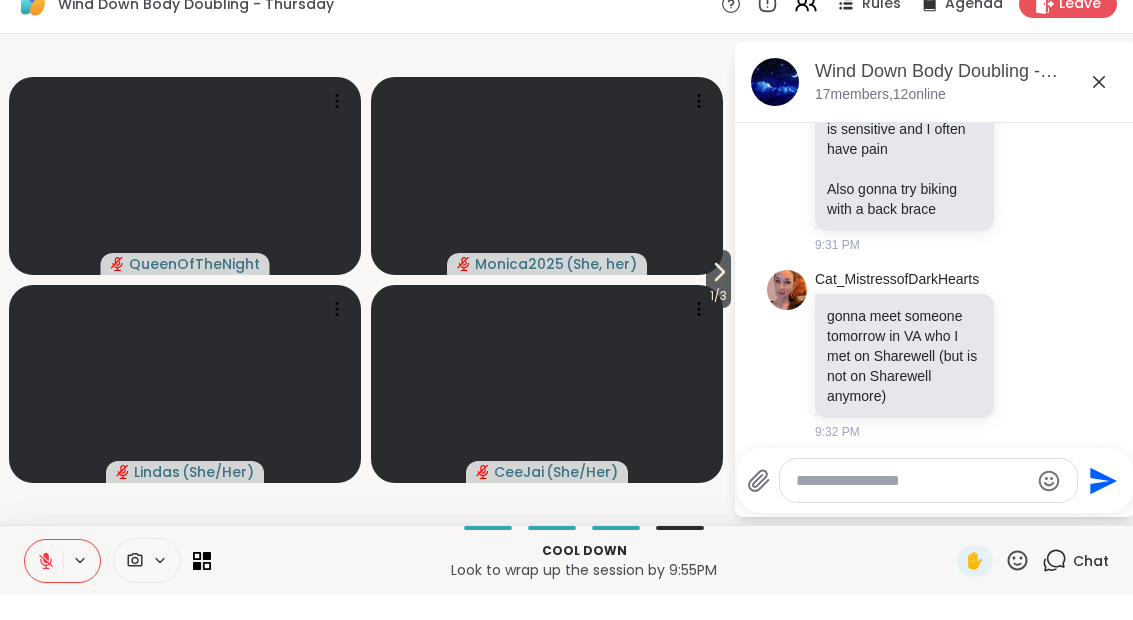 scroll, scrollTop: 4535, scrollLeft: 0, axis: vertical 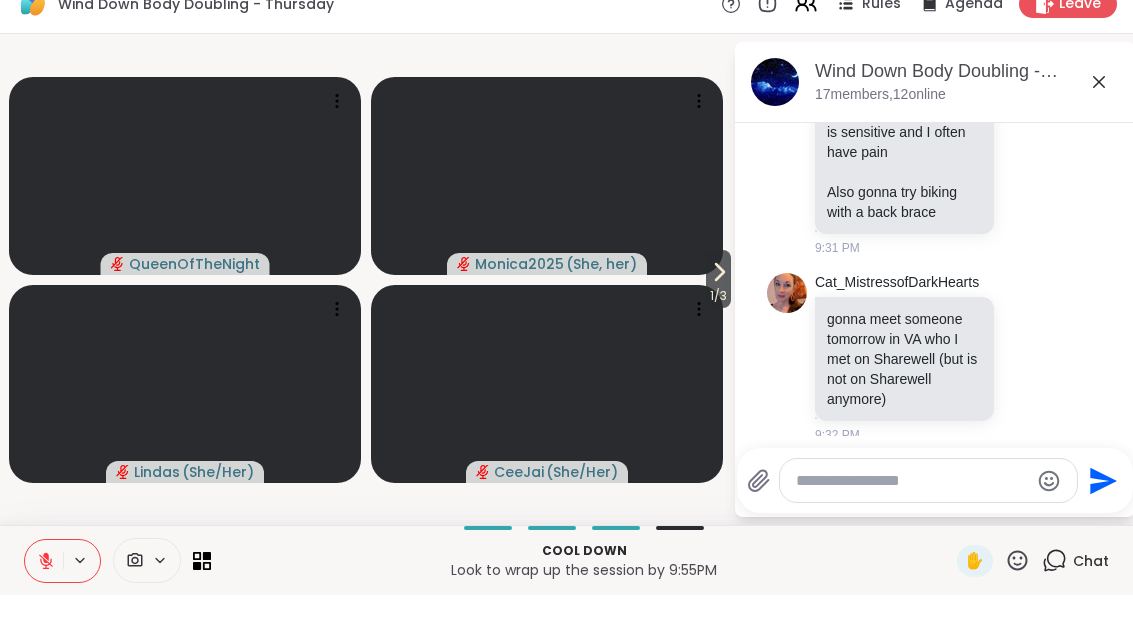 click on "Wind Down Body Doubling - Thursday, Aug 07 17  members,  12  online" at bounding box center (935, 107) 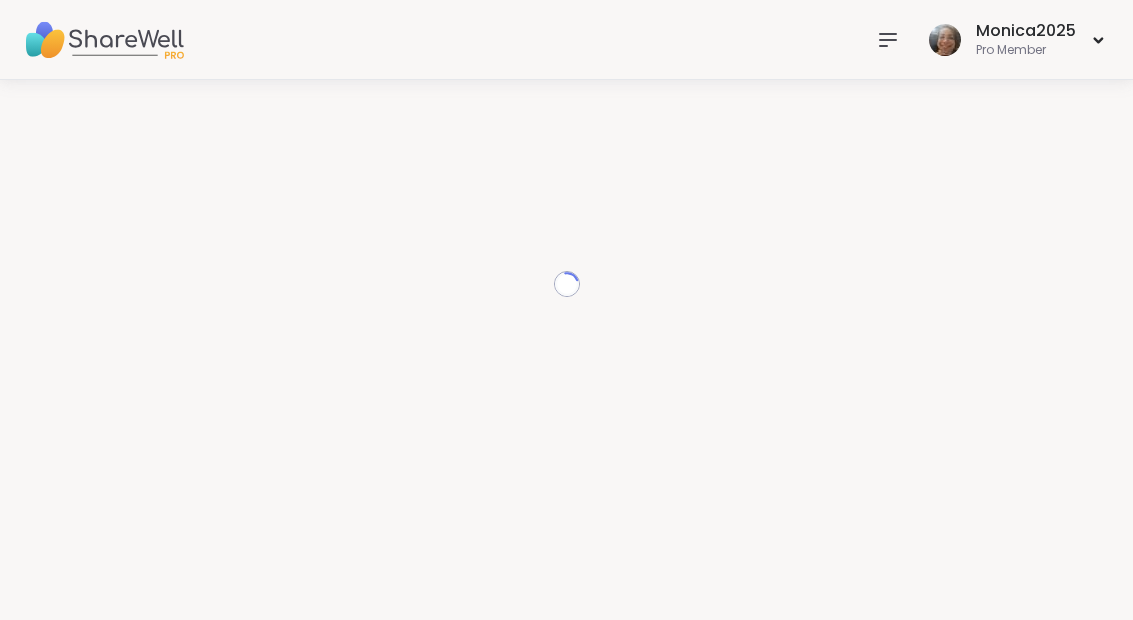 scroll, scrollTop: 0, scrollLeft: 0, axis: both 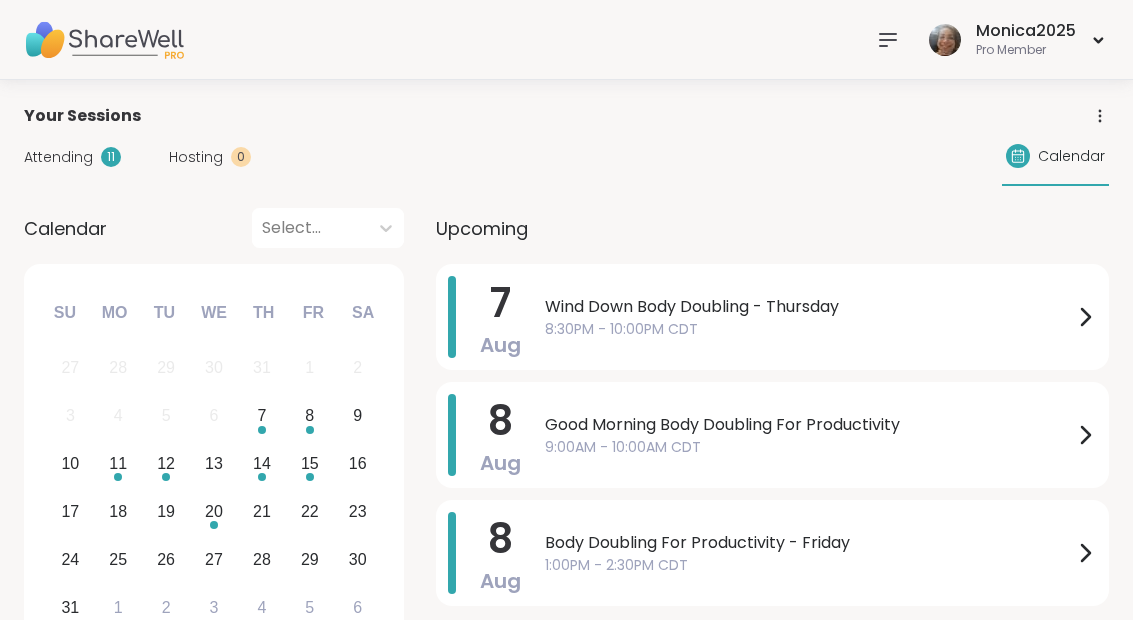 click on "Wind Down Body Doubling - Thursday" at bounding box center (809, 307) 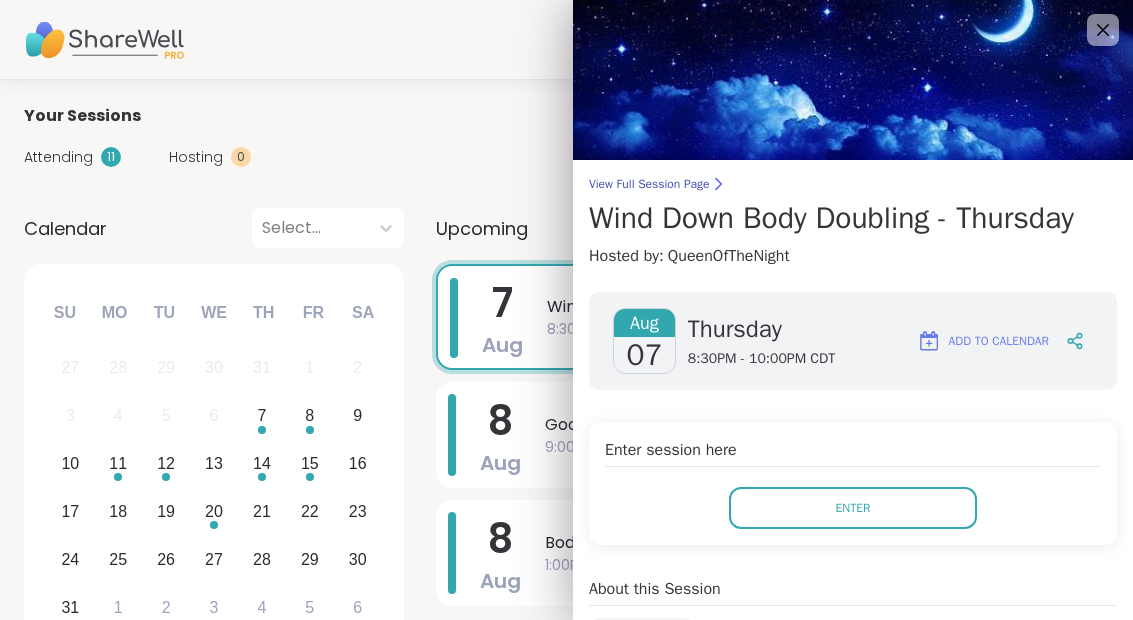 click on "Enter" at bounding box center [853, 508] 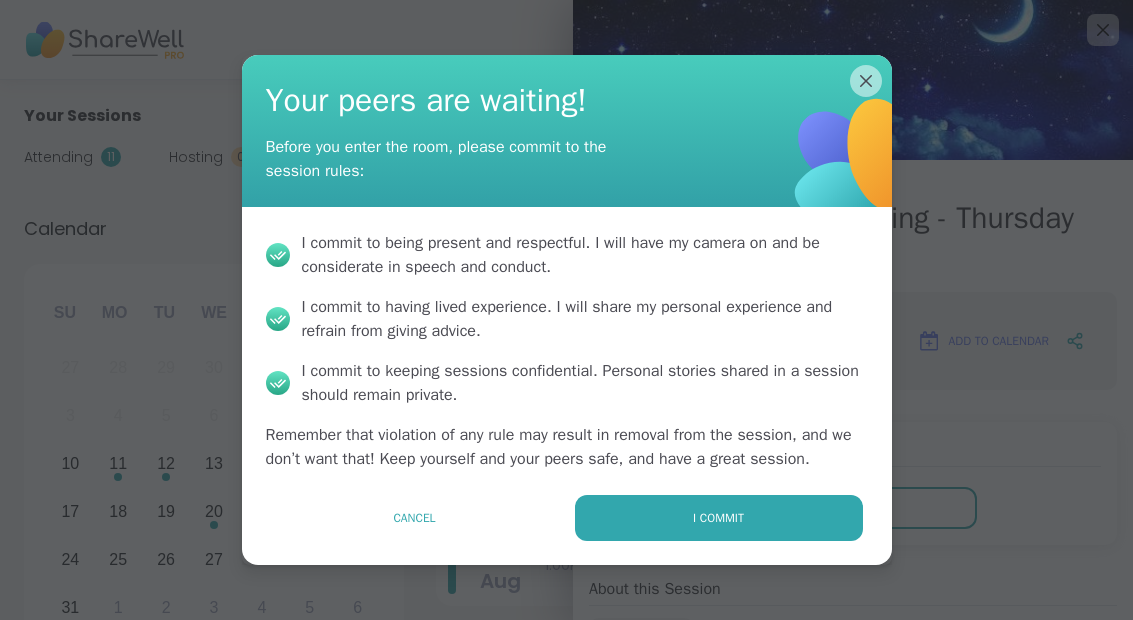 click on "I commit" at bounding box center (718, 518) 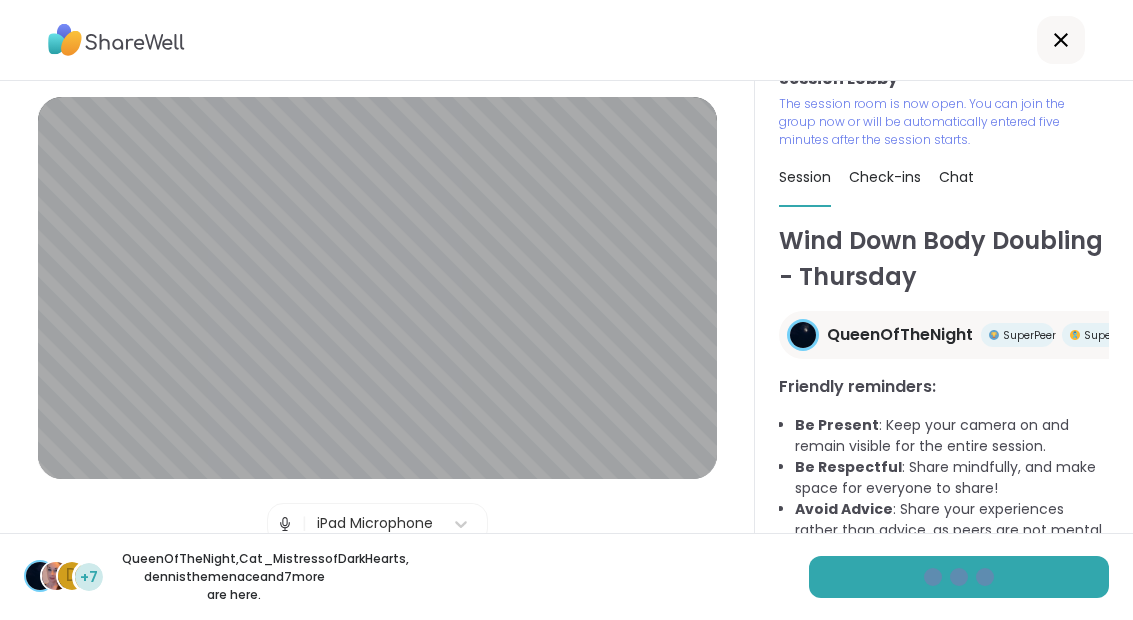 scroll, scrollTop: 48, scrollLeft: 0, axis: vertical 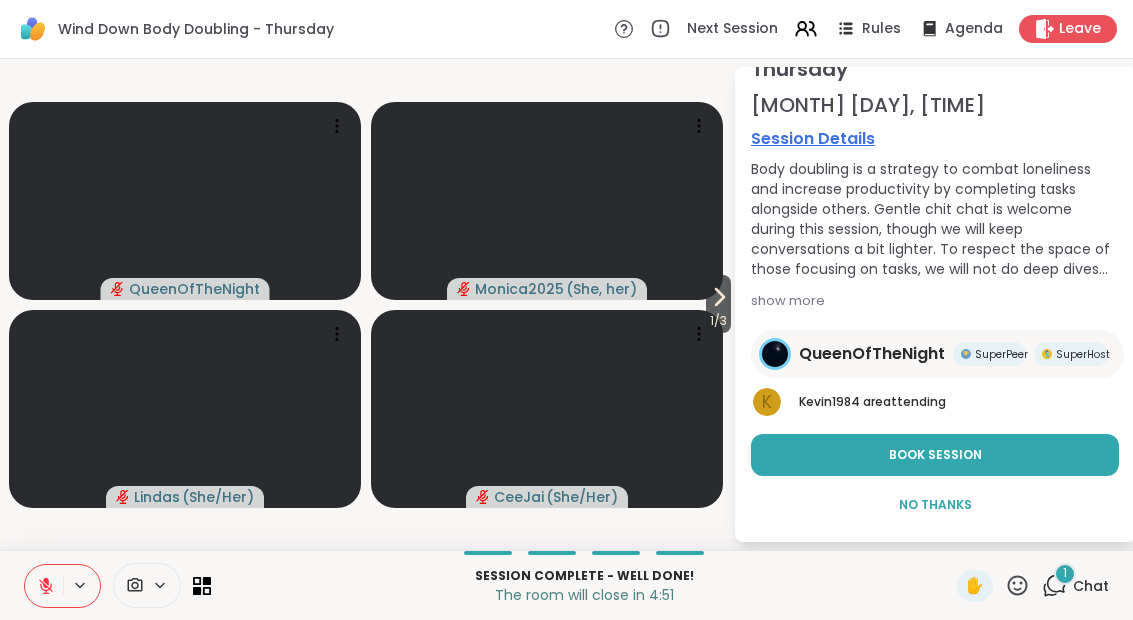 click on "Book Session" at bounding box center (935, 455) 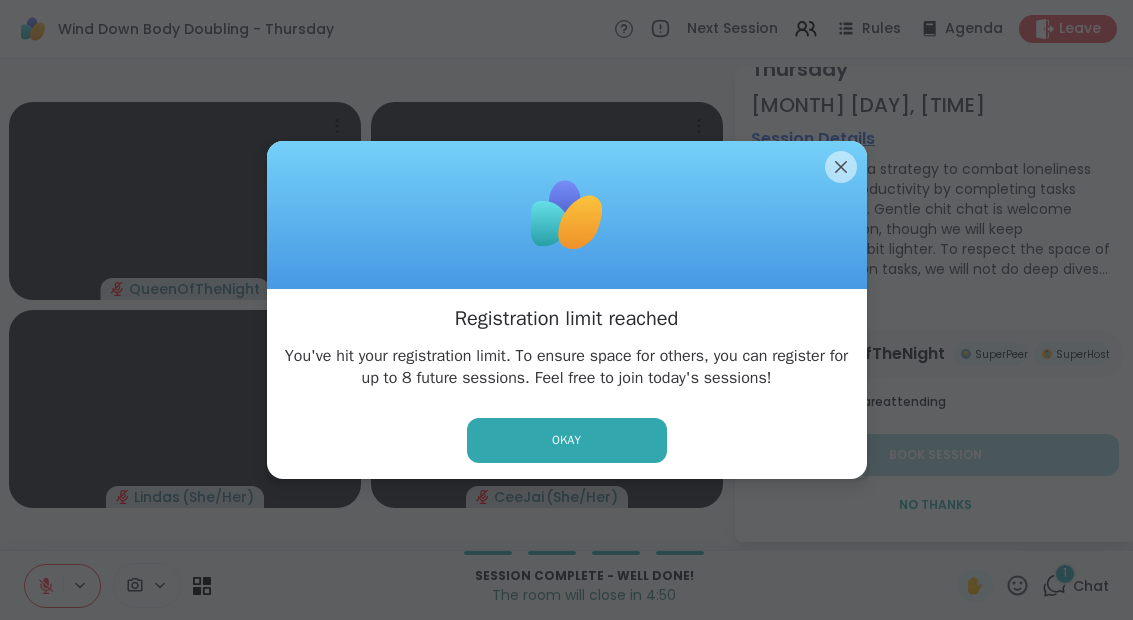click on "Okay" at bounding box center [567, 440] 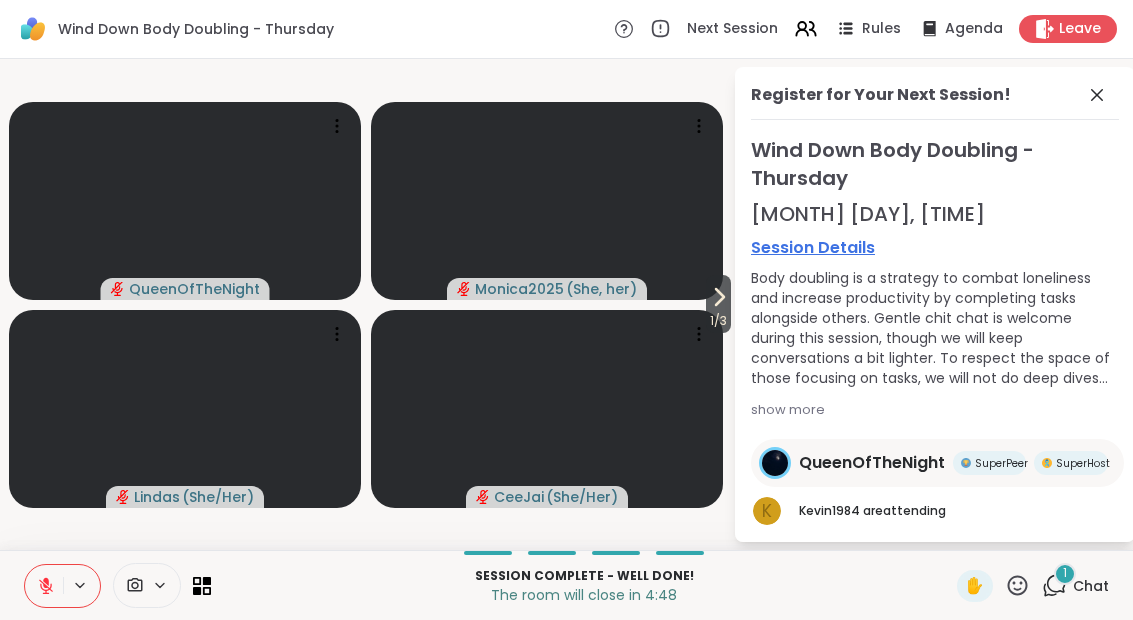 scroll, scrollTop: -1, scrollLeft: 0, axis: vertical 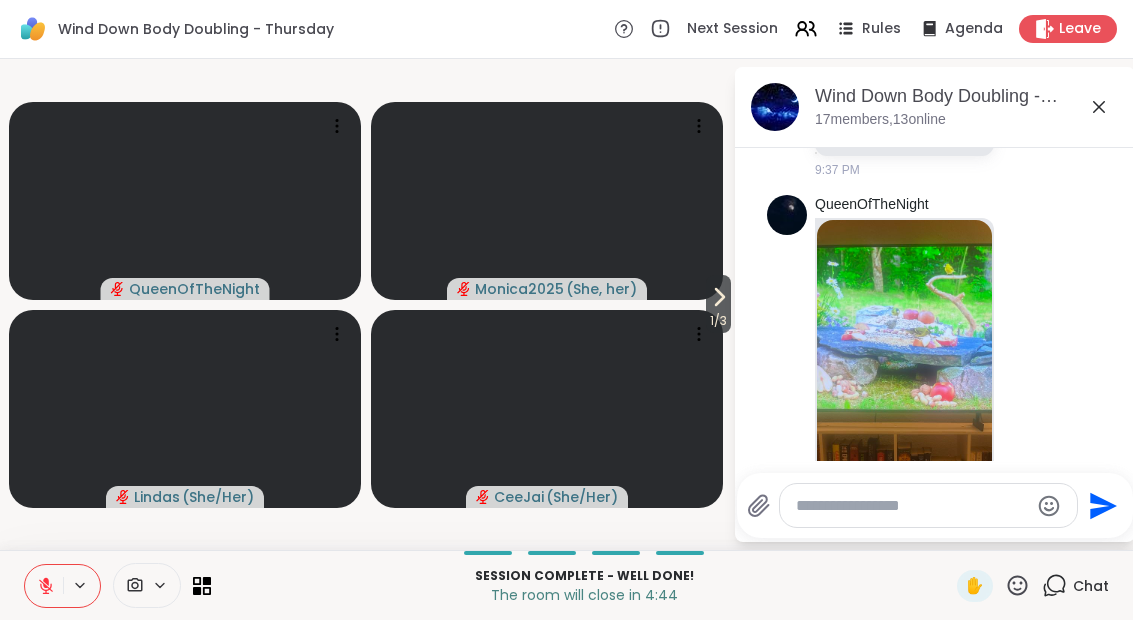 click at bounding box center (912, 506) 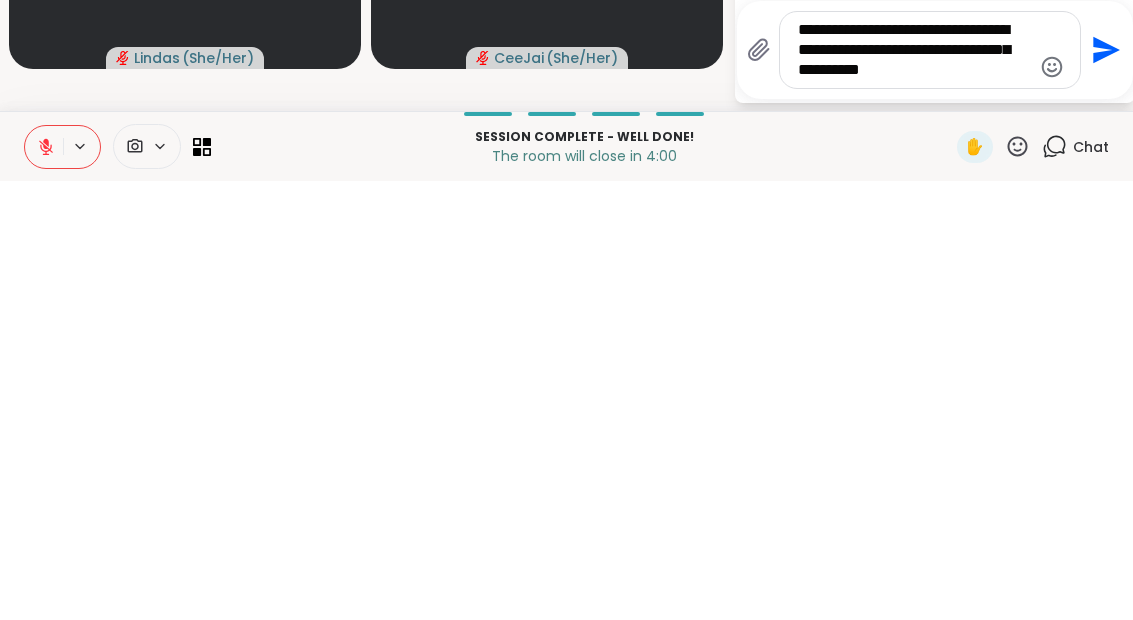 type on "**********" 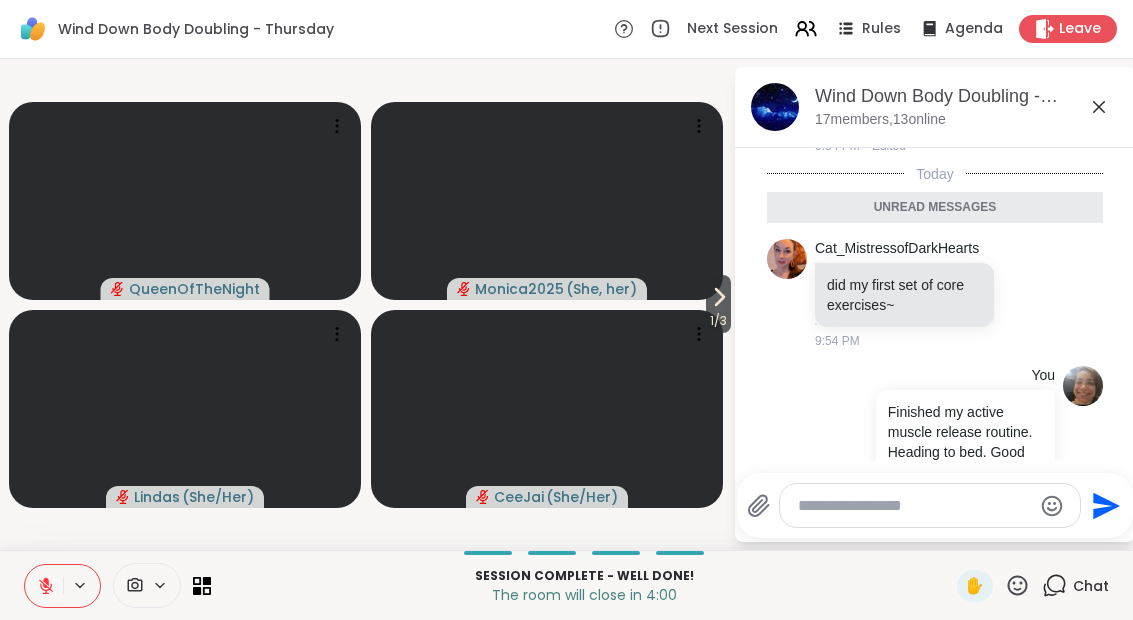 scroll, scrollTop: 5877, scrollLeft: 0, axis: vertical 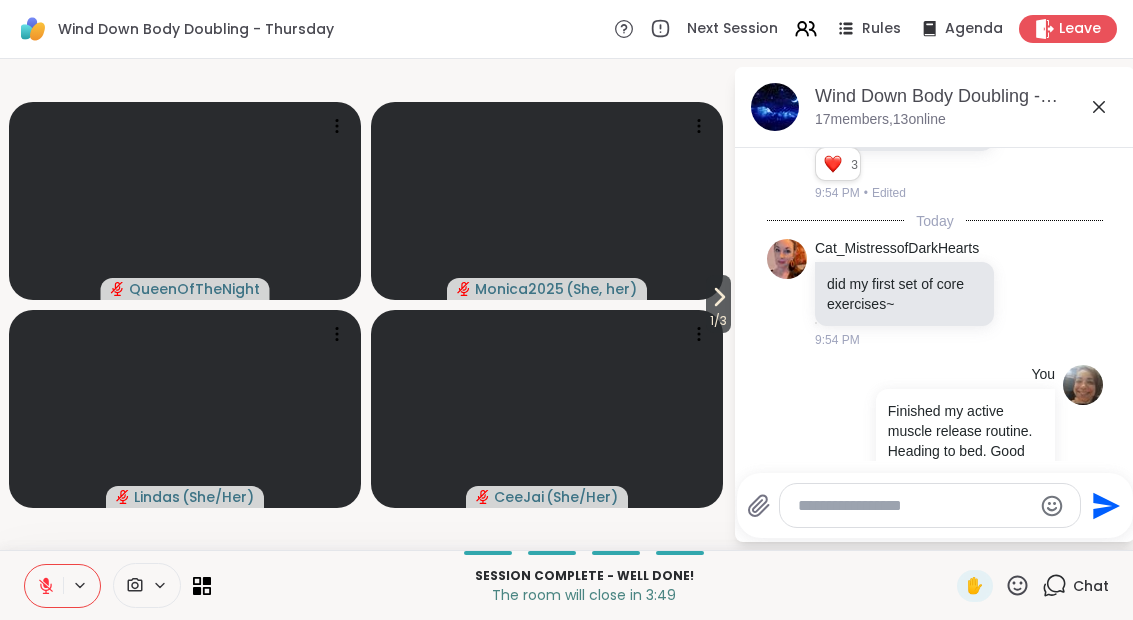 click on "Leave" at bounding box center [1080, 29] 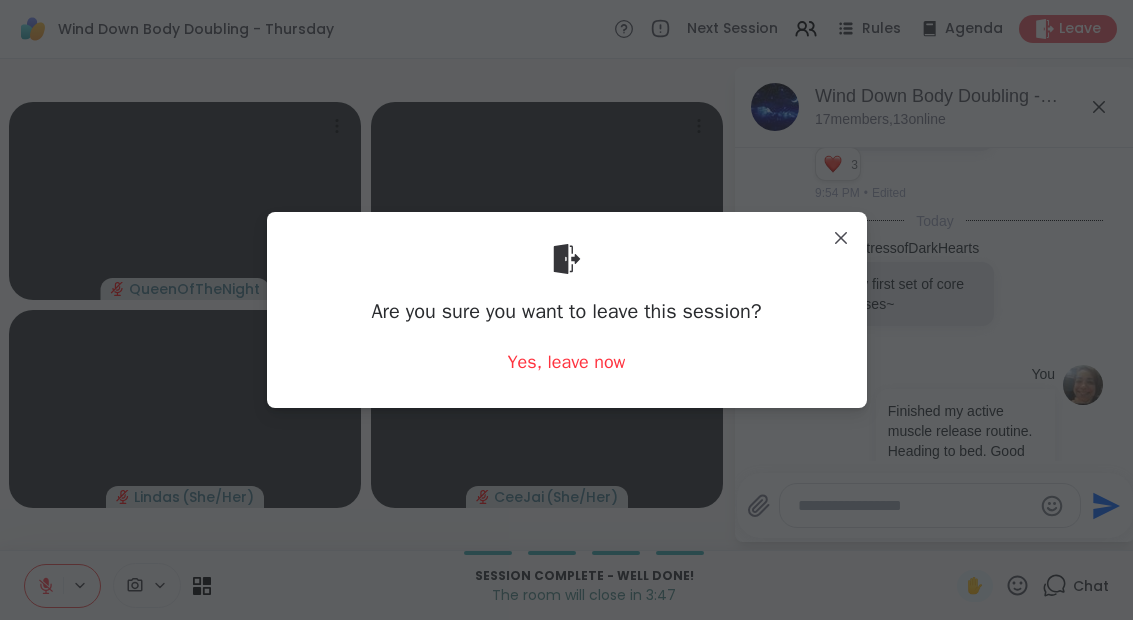 click on "Yes, leave now" at bounding box center [567, 362] 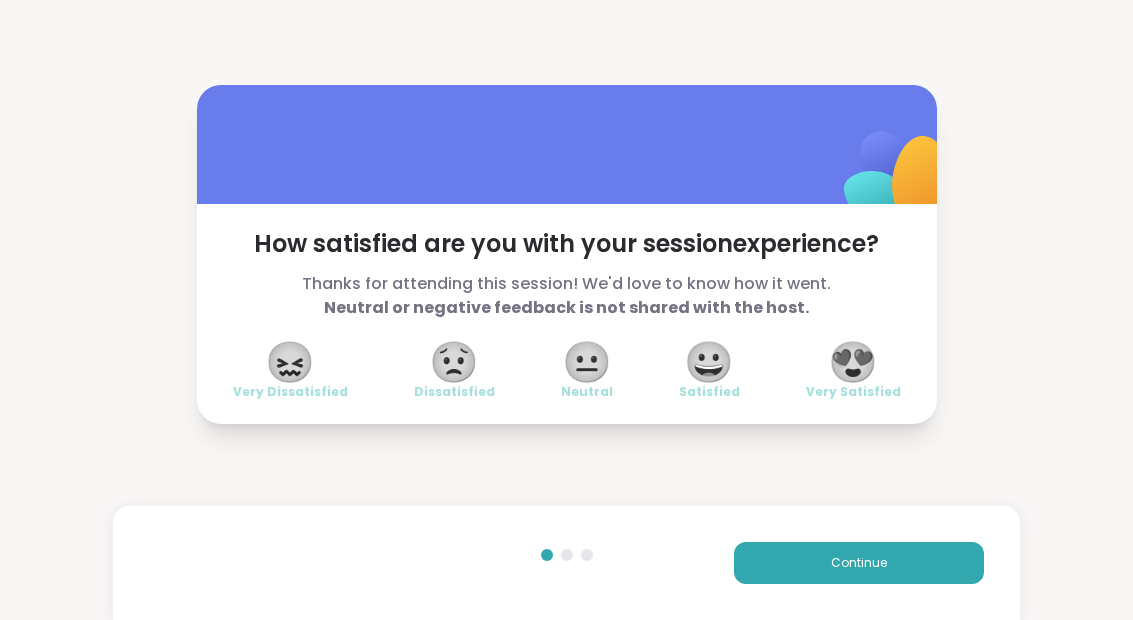 click on "😀" at bounding box center (709, 362) 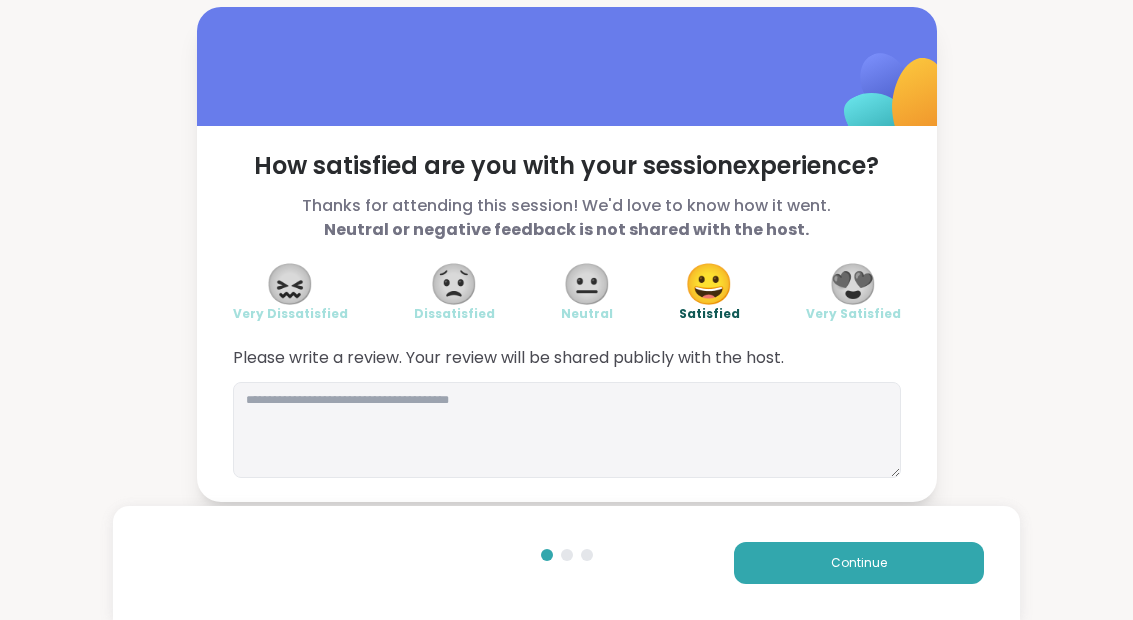 click on "Continue" at bounding box center (859, 563) 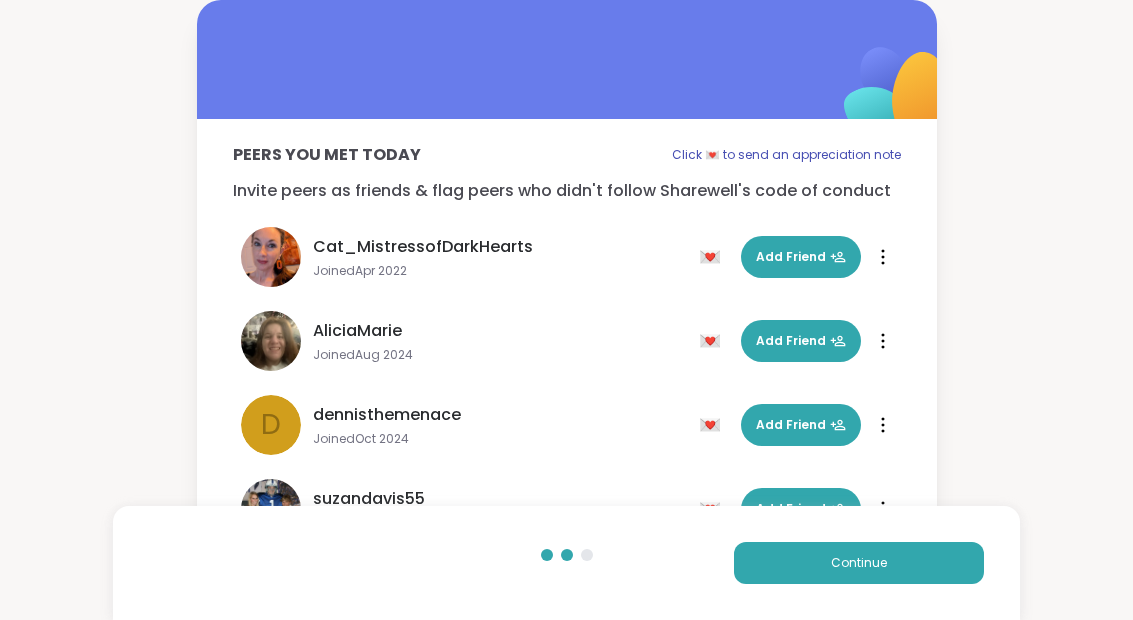 click on "Continue" at bounding box center (859, 563) 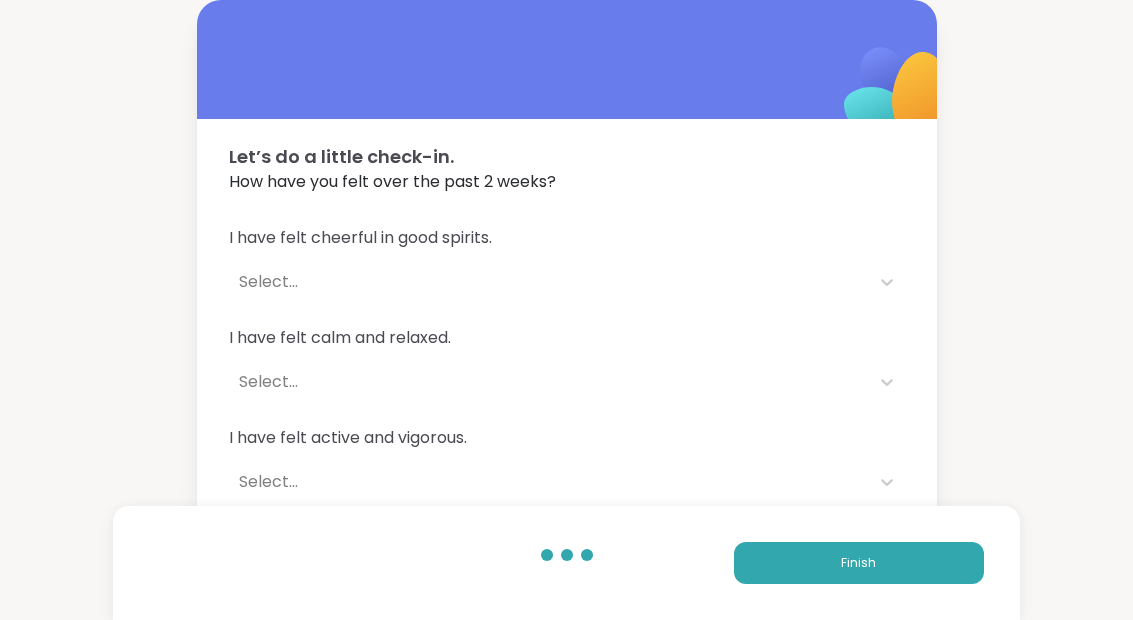 click on "Finish" at bounding box center (859, 563) 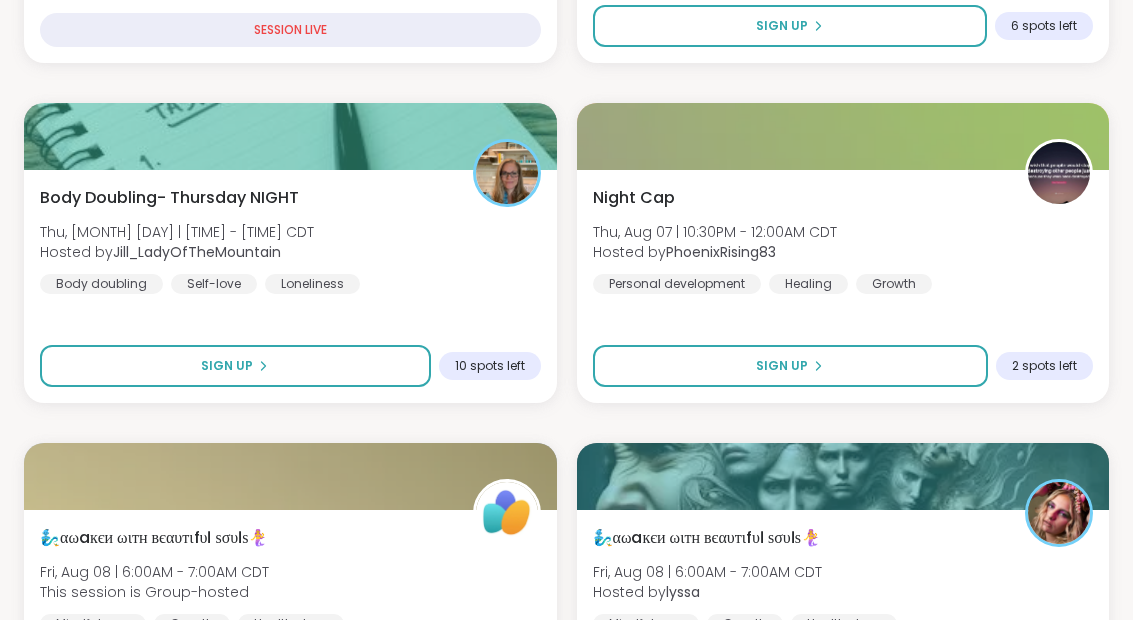 scroll, scrollTop: 628, scrollLeft: 0, axis: vertical 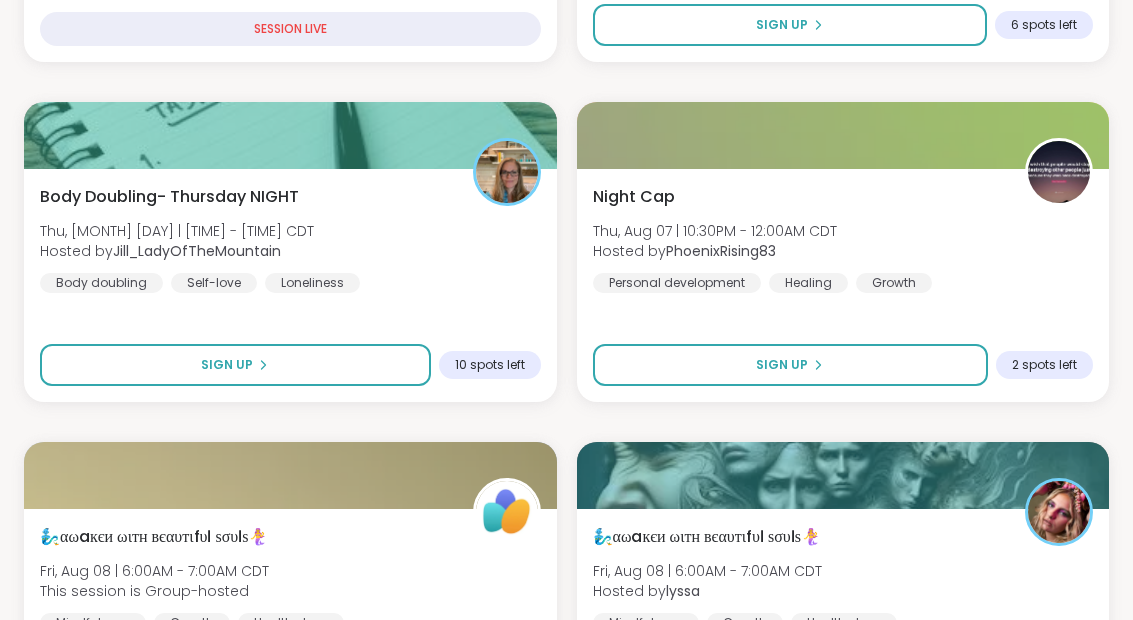 click on "Night Cap Thu, Aug 07 | 10:30PM - 12:00AM CDT Hosted by  PhoenixRising83 Personal development Healing Growth" at bounding box center (843, 239) 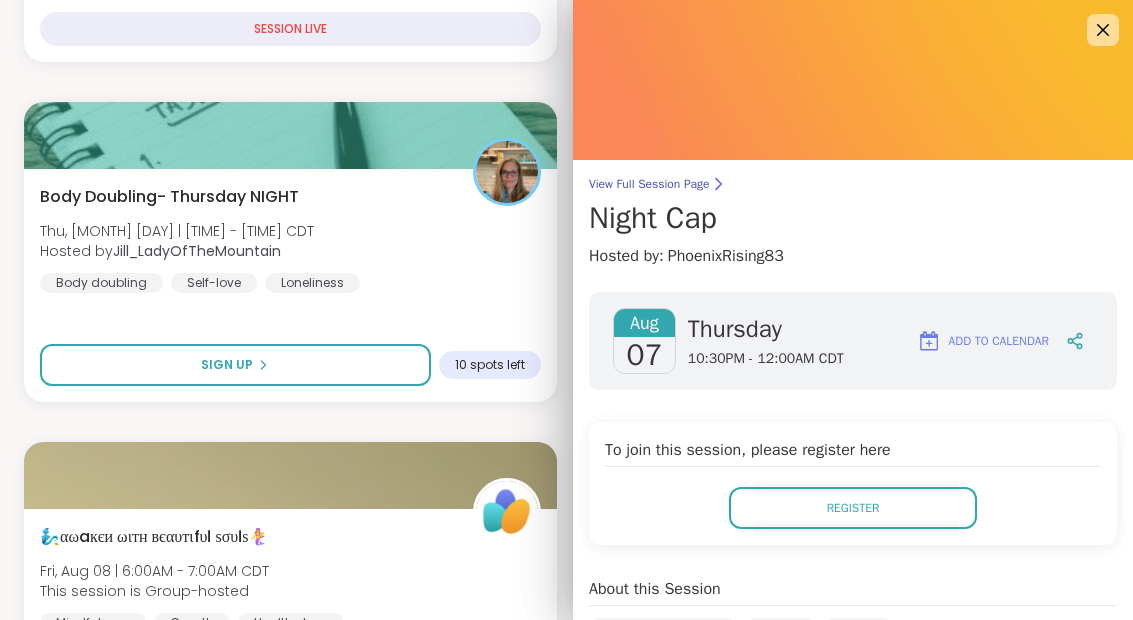 scroll, scrollTop: 0, scrollLeft: 0, axis: both 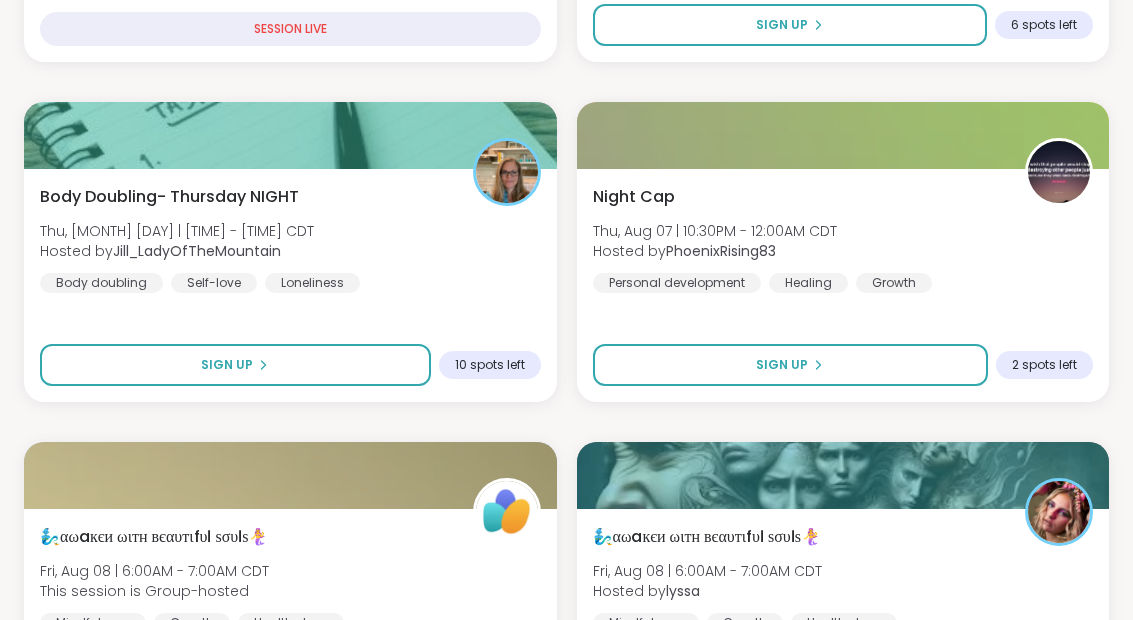click on "Sign Up" at bounding box center [791, 365] 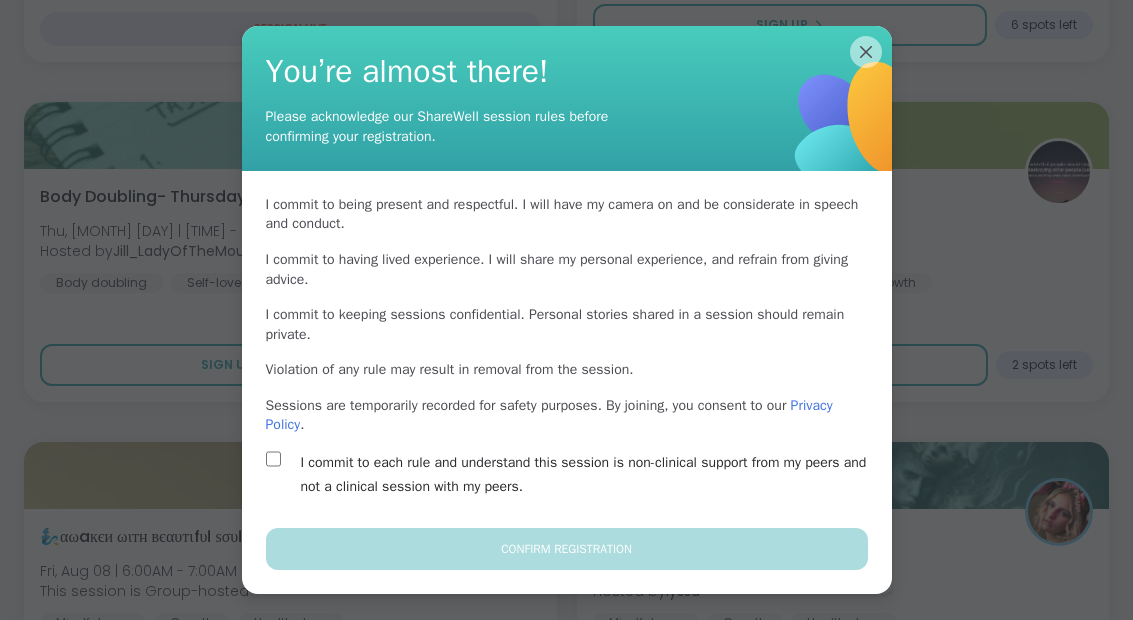 click on "I commit to each rule and understand this session is non-clinical support from my peers and not a clinical session with my peers." at bounding box center [567, 475] 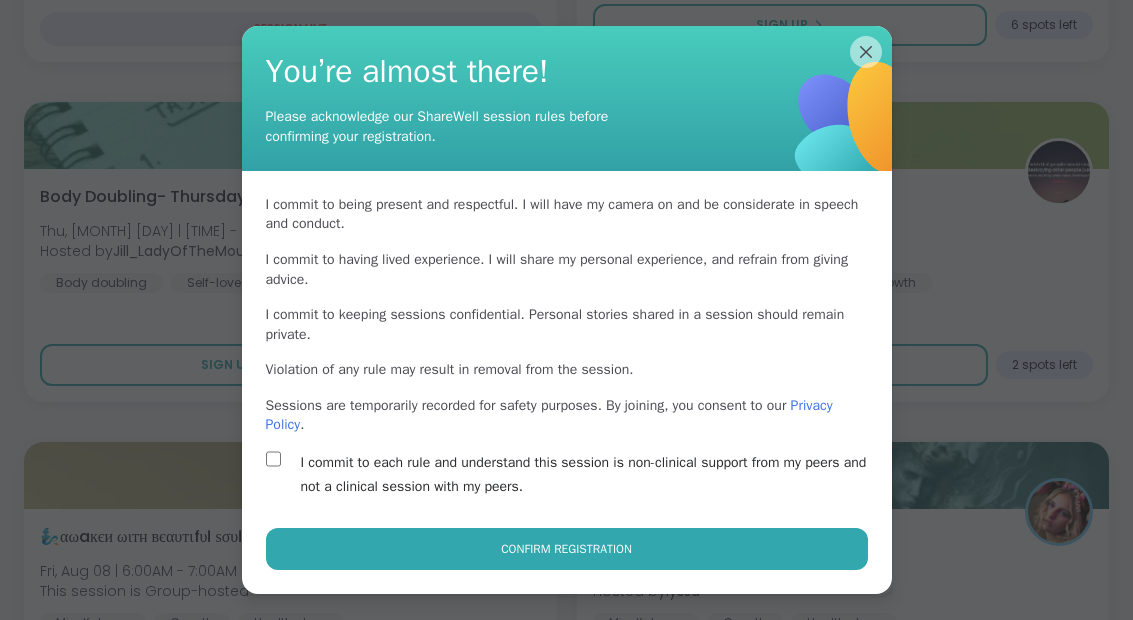 click on "Confirm Registration" at bounding box center [567, 549] 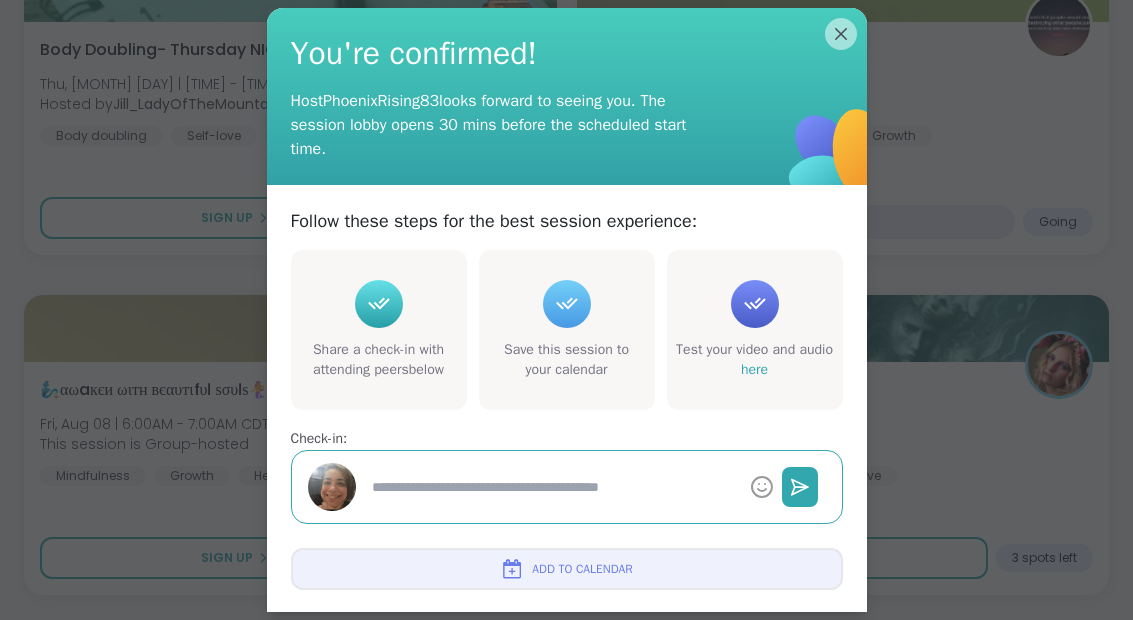 scroll, scrollTop: 758, scrollLeft: 0, axis: vertical 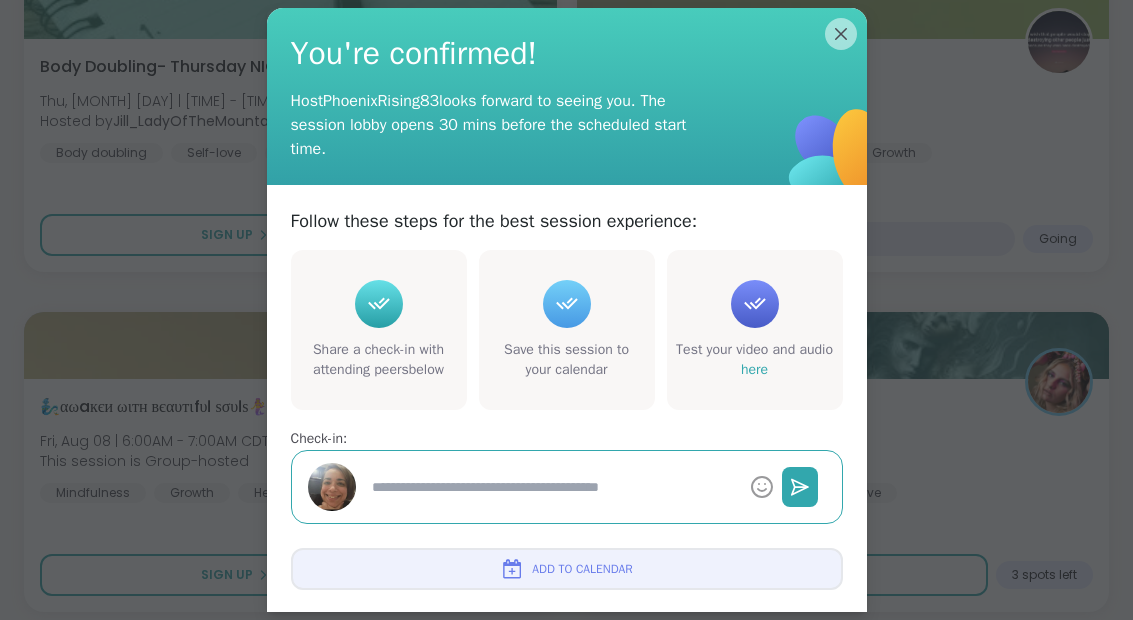 click on "Add to Calendar" at bounding box center [567, 569] 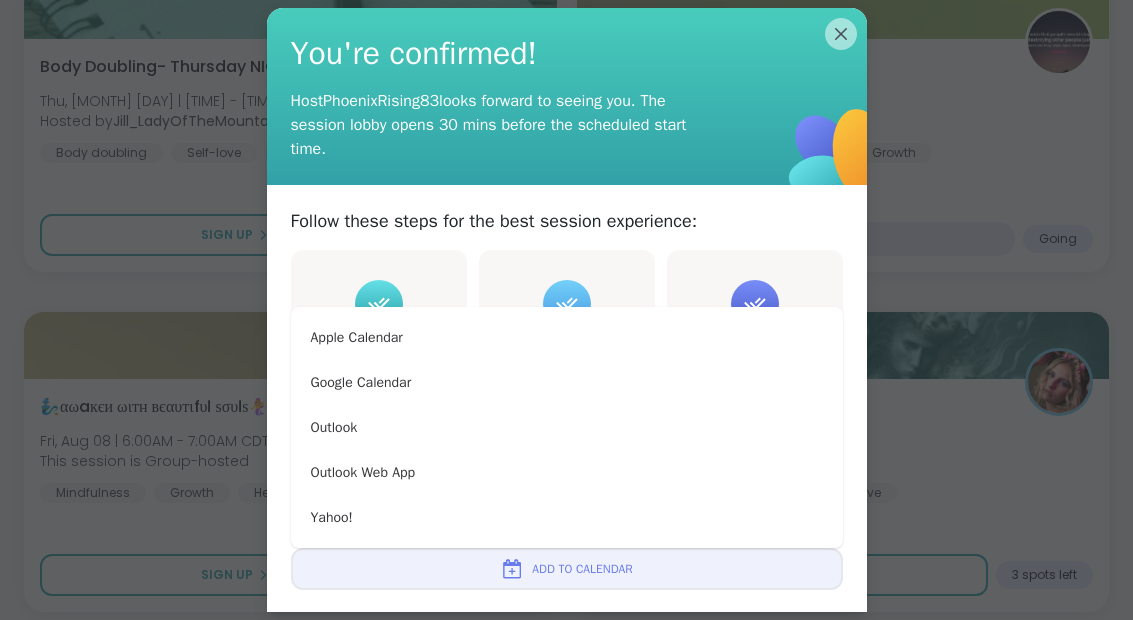 click on "Google Calendar" at bounding box center (567, 382) 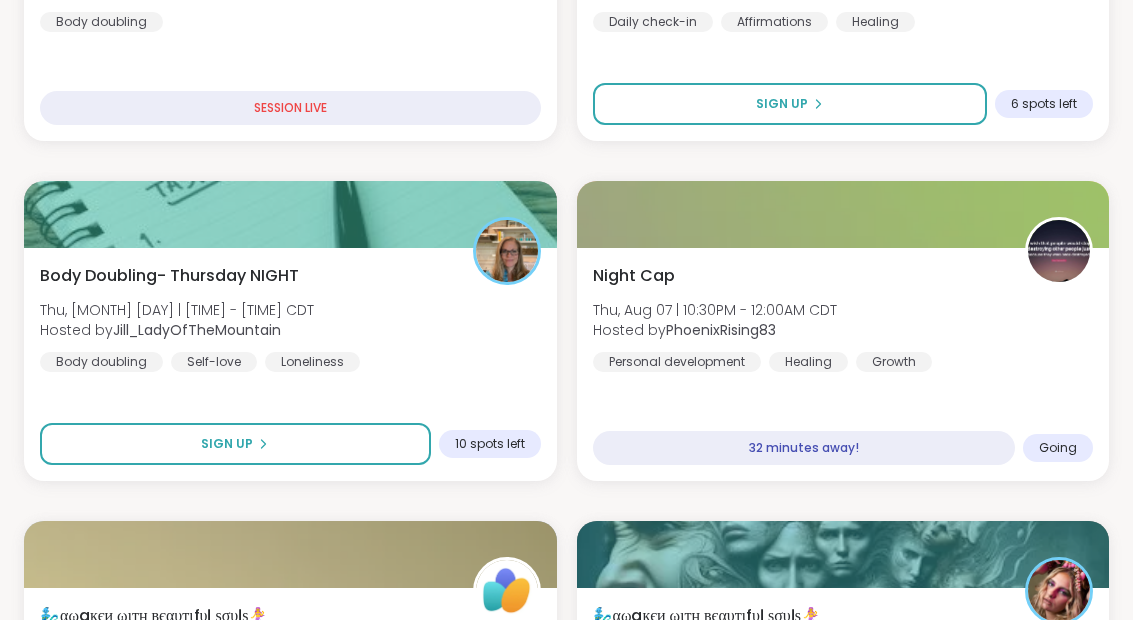 scroll, scrollTop: 549, scrollLeft: 0, axis: vertical 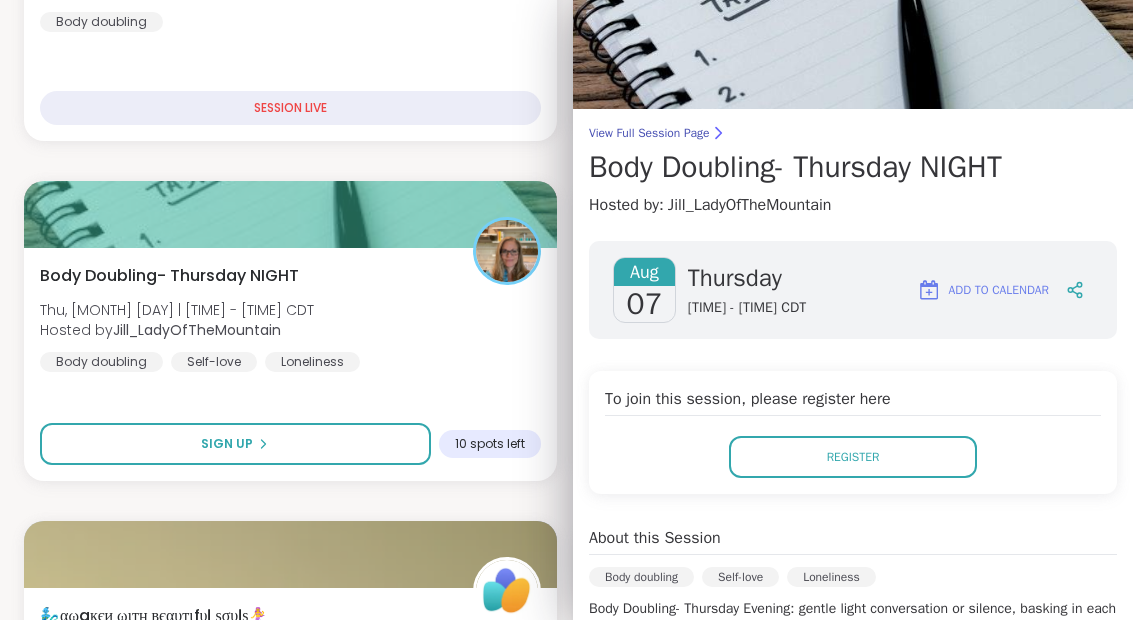 click on "Register" at bounding box center (853, 457) 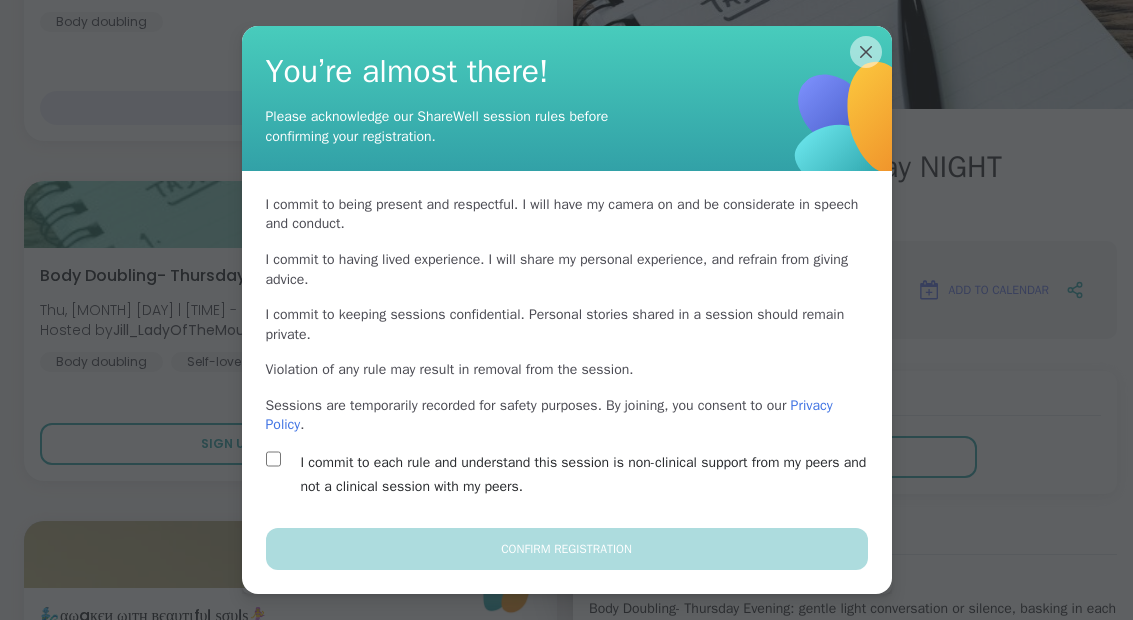 click on "I commit to each rule and understand this session is non-clinical support from my peers and not a clinical session with my peers." at bounding box center (590, 475) 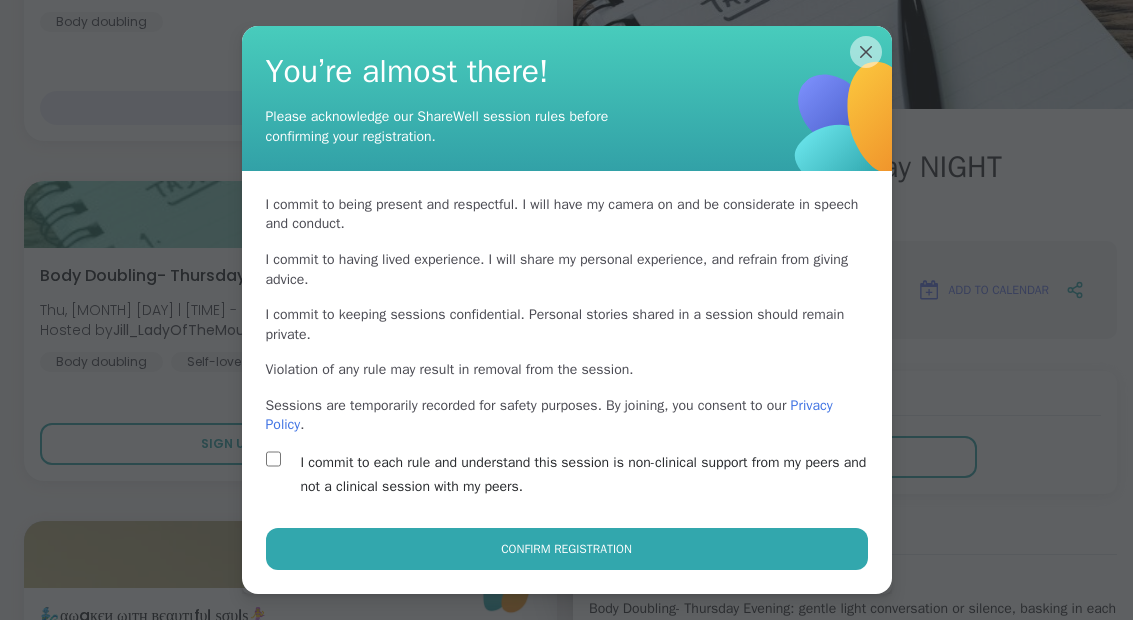 click on "Confirm Registration" at bounding box center (567, 549) 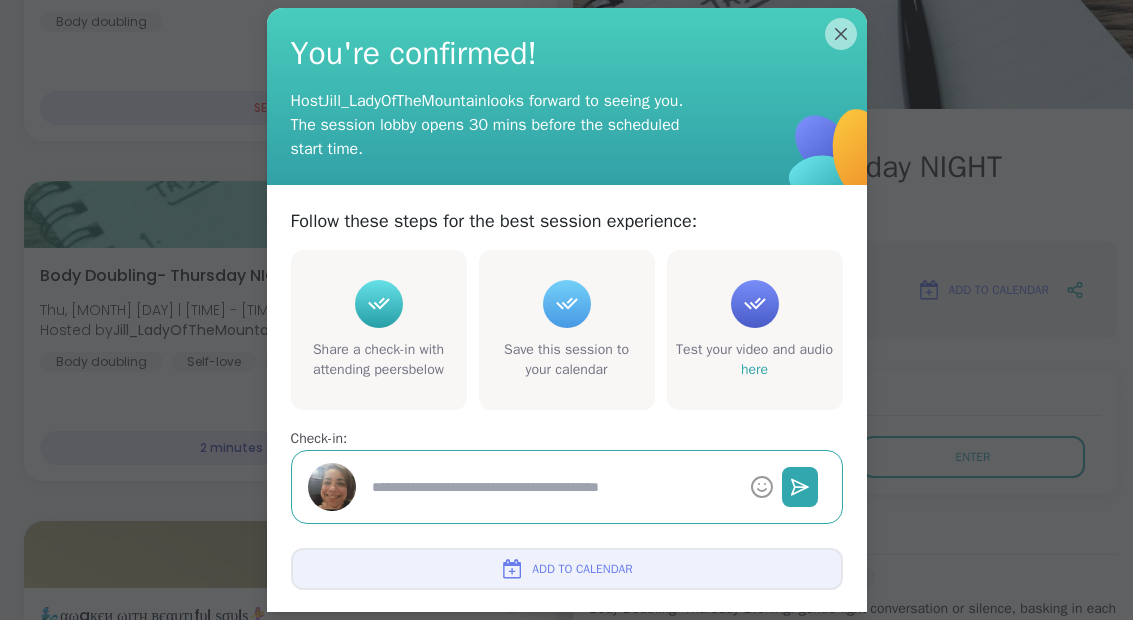 type on "*" 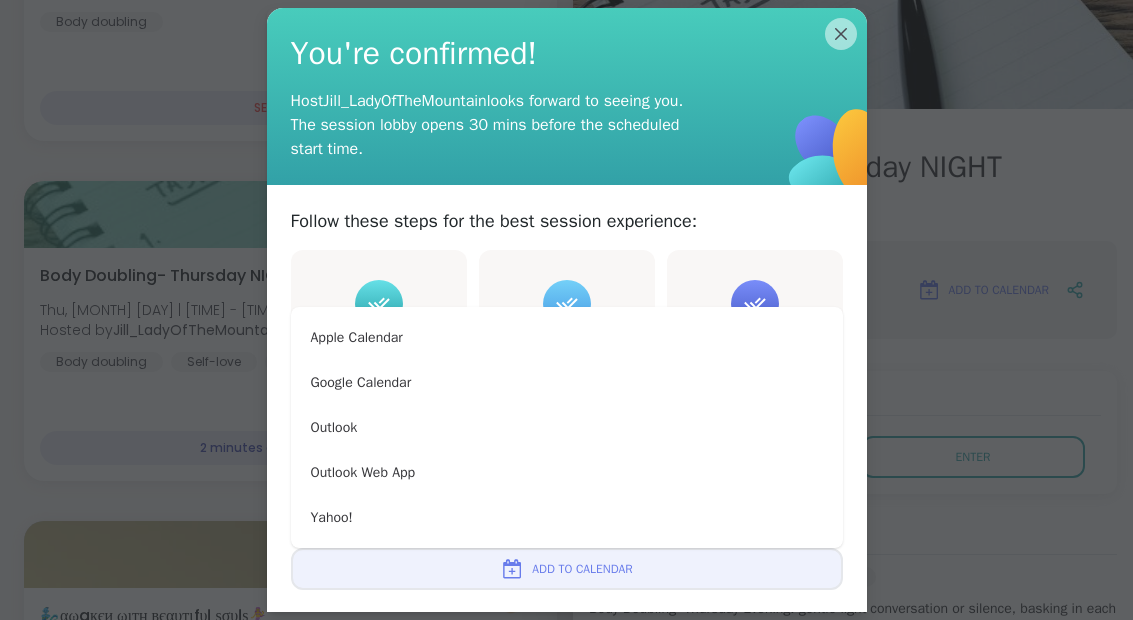 click on "Google Calendar" at bounding box center [567, 382] 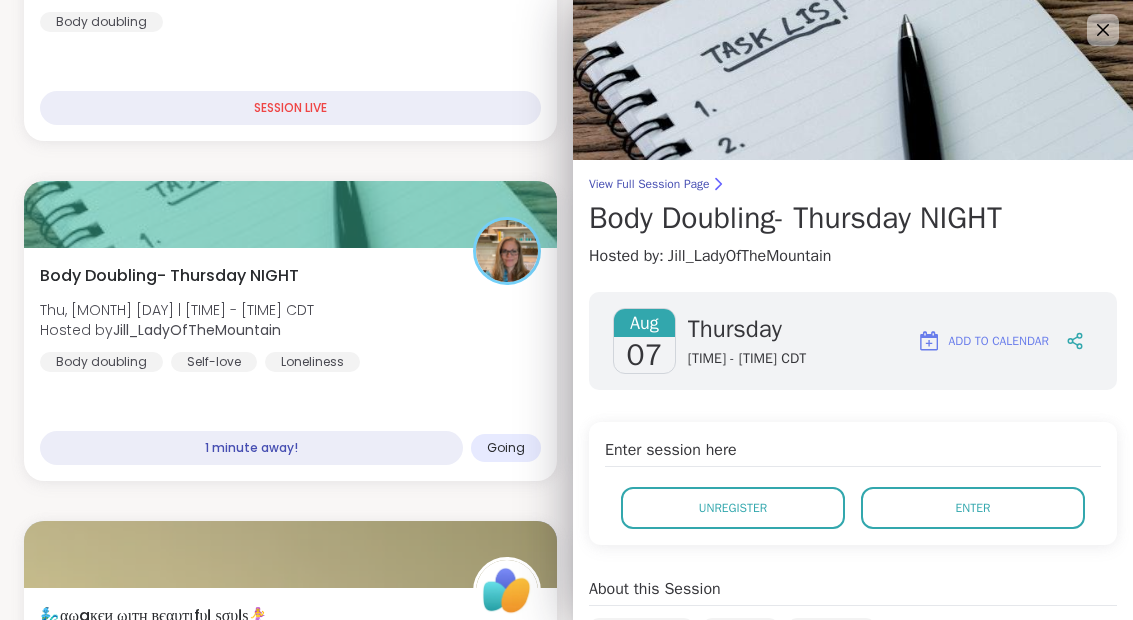 scroll, scrollTop: 0, scrollLeft: 0, axis: both 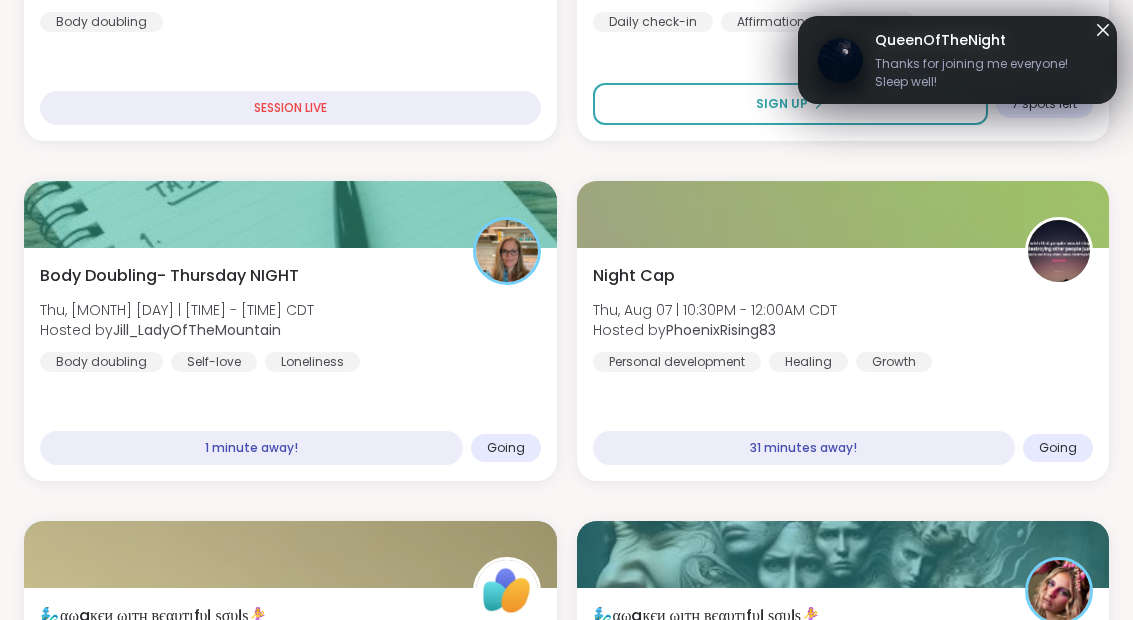 click on "Night Cap Thu, Aug 07 | 10:30PM - 12:00AM CDT Hosted by  PhoenixRising83 Personal development Healing Growth" at bounding box center [843, 318] 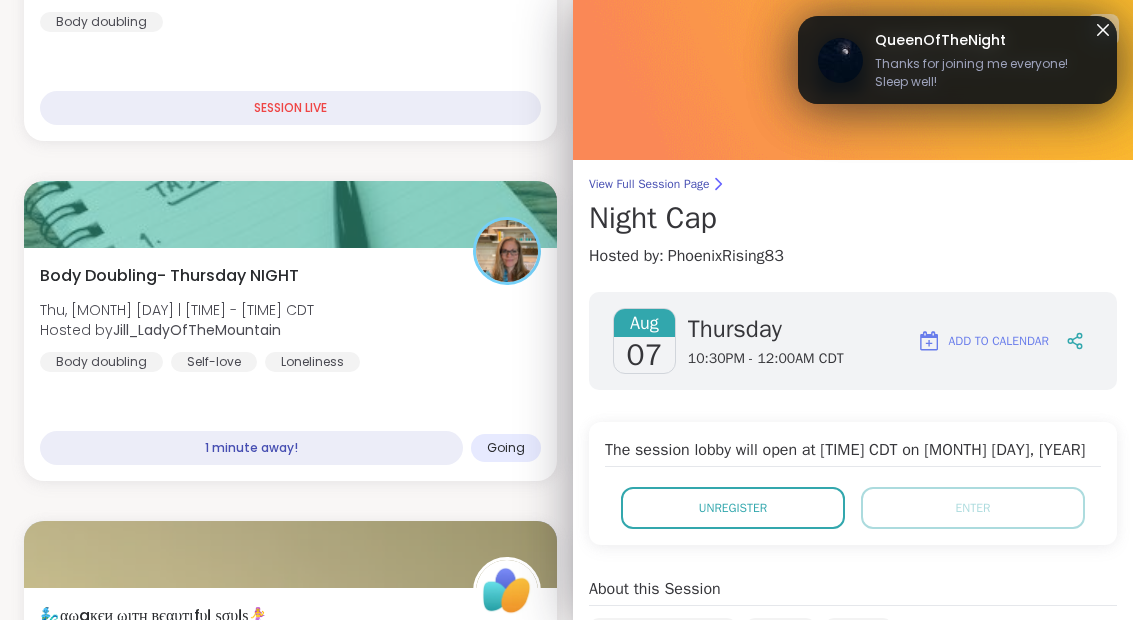 click on "PhoenixRising83" at bounding box center (726, 256) 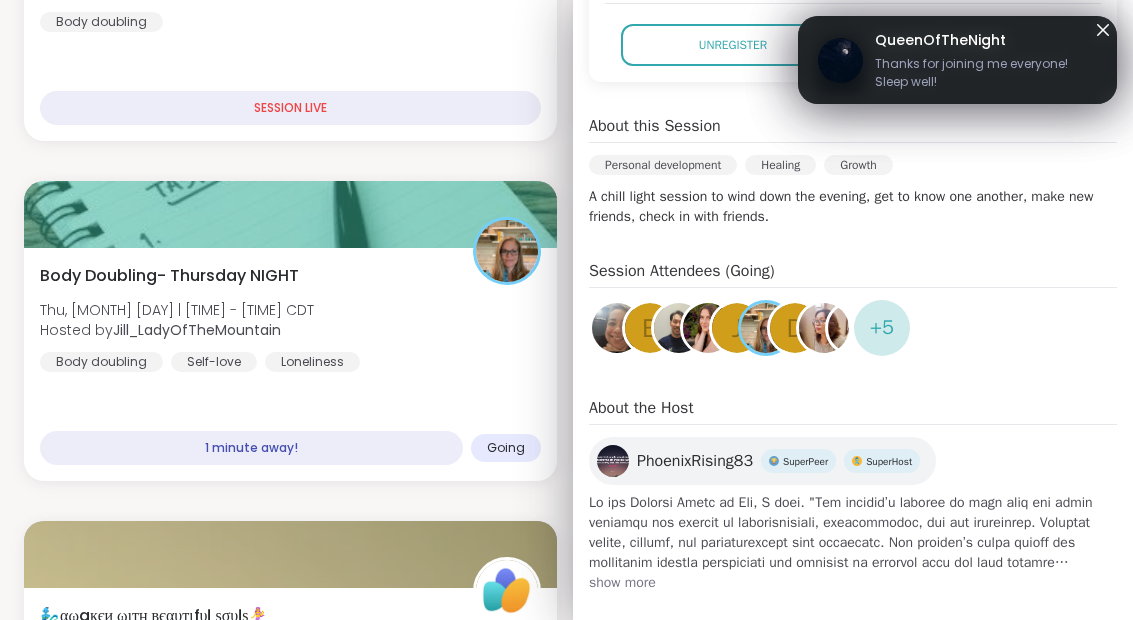 scroll, scrollTop: 484, scrollLeft: 0, axis: vertical 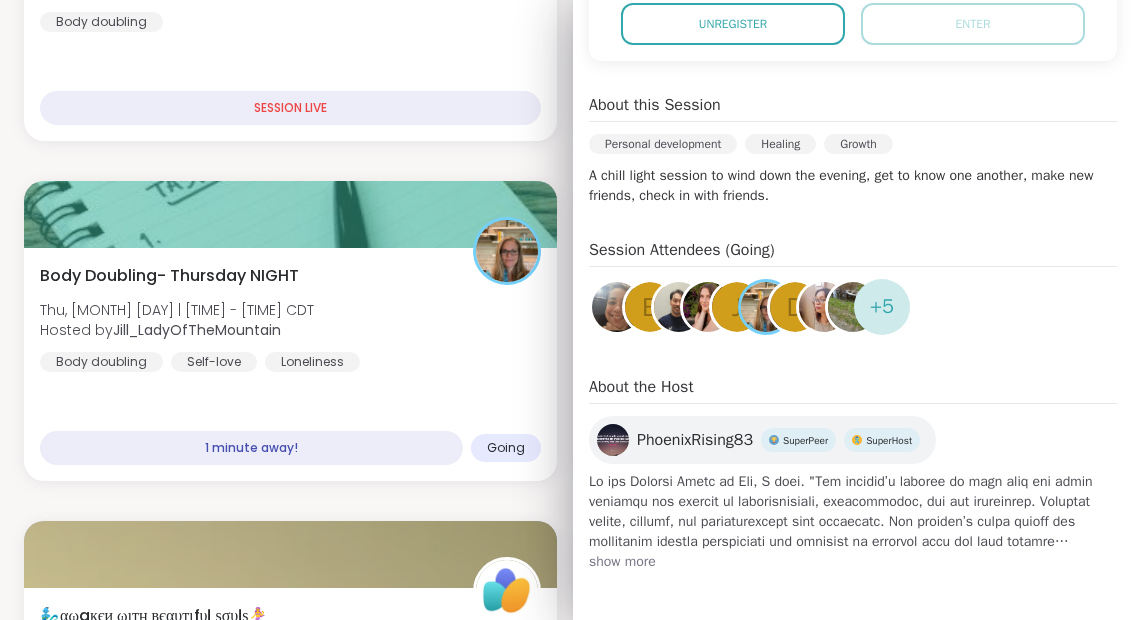 click on "PhoenixRising83" at bounding box center [695, 440] 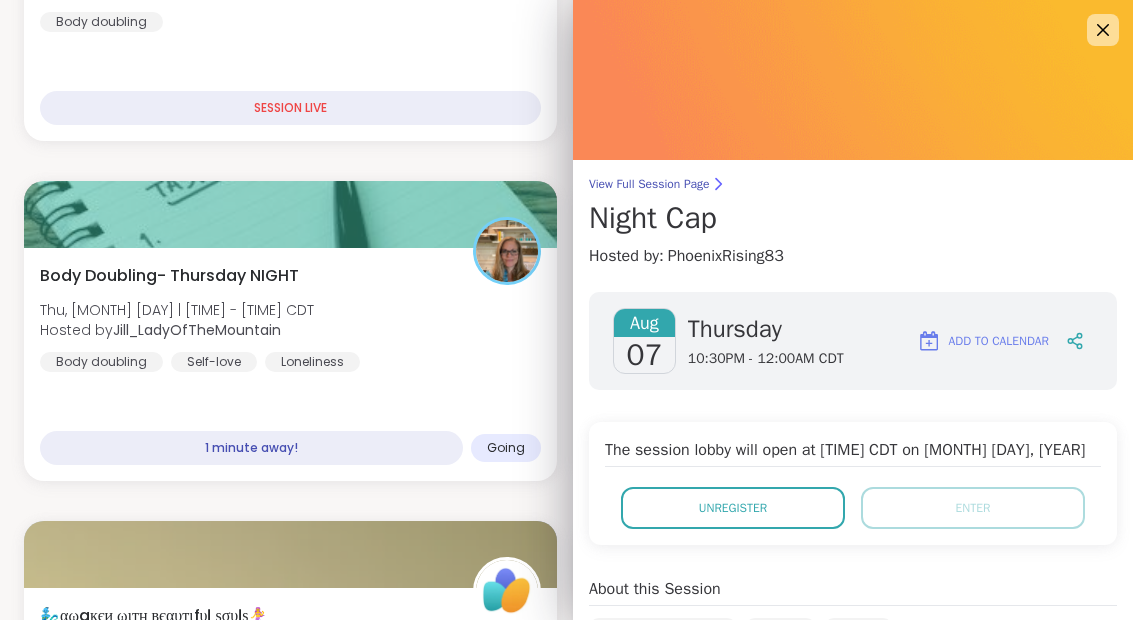scroll, scrollTop: 0, scrollLeft: 0, axis: both 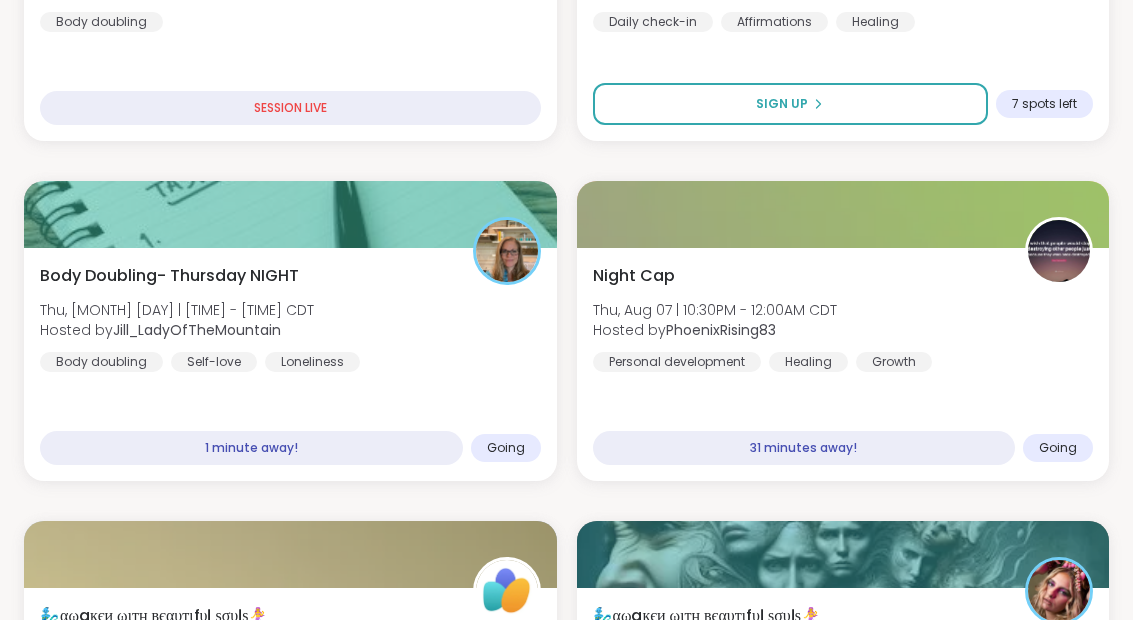 click on "Body Doubling- Thursday NIGHT Thu, Aug 07 | 10:00PM - 10:30PM CDT Hosted by  Jill_LadyOfTheMountain Body doubling Self-love Loneliness" at bounding box center (290, 318) 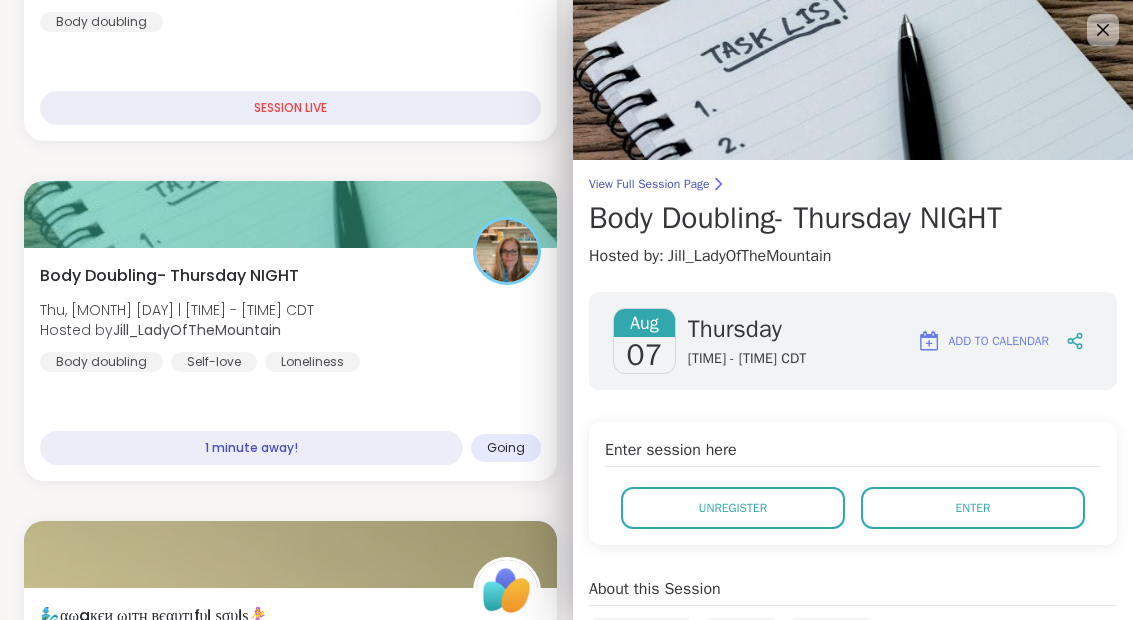 click on "Enter" at bounding box center (973, 508) 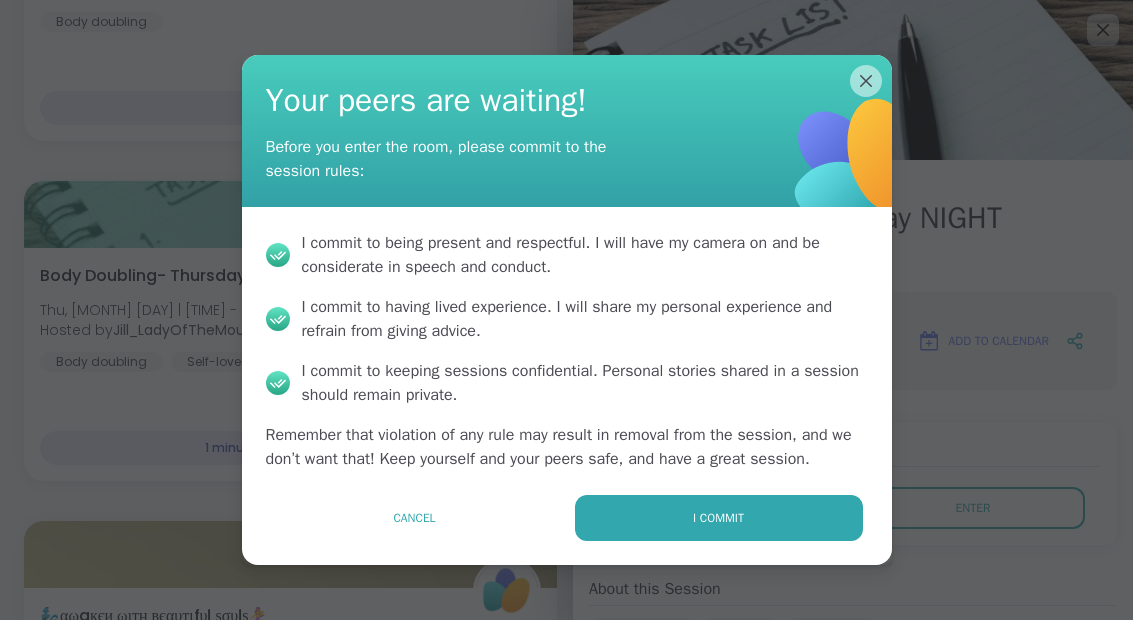 click on "I commit" at bounding box center [719, 518] 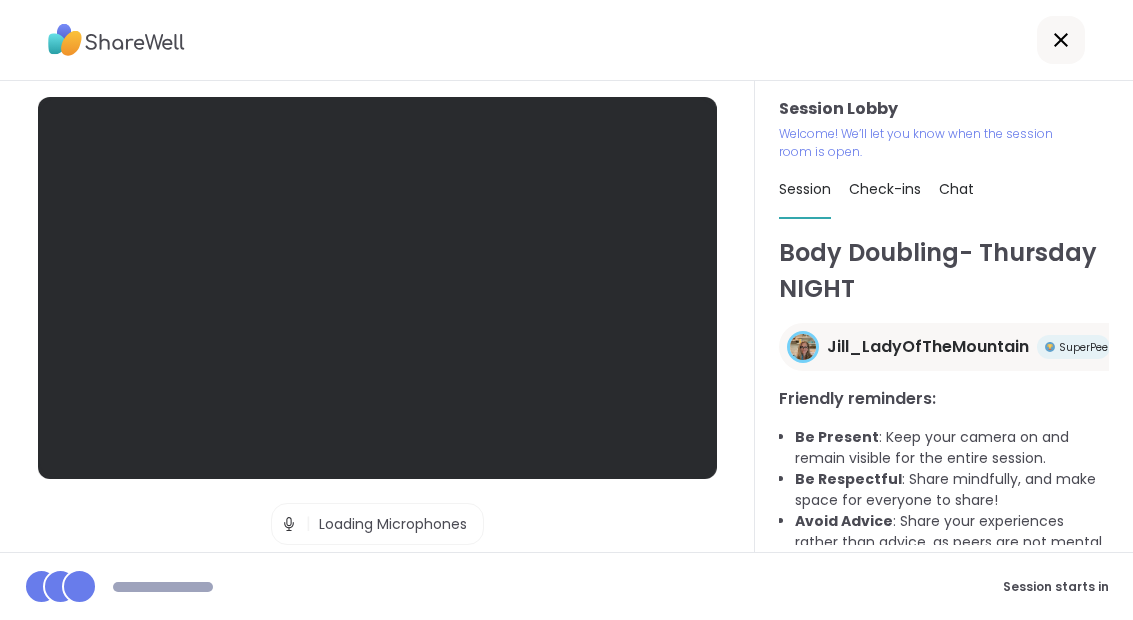 scroll, scrollTop: 80, scrollLeft: 0, axis: vertical 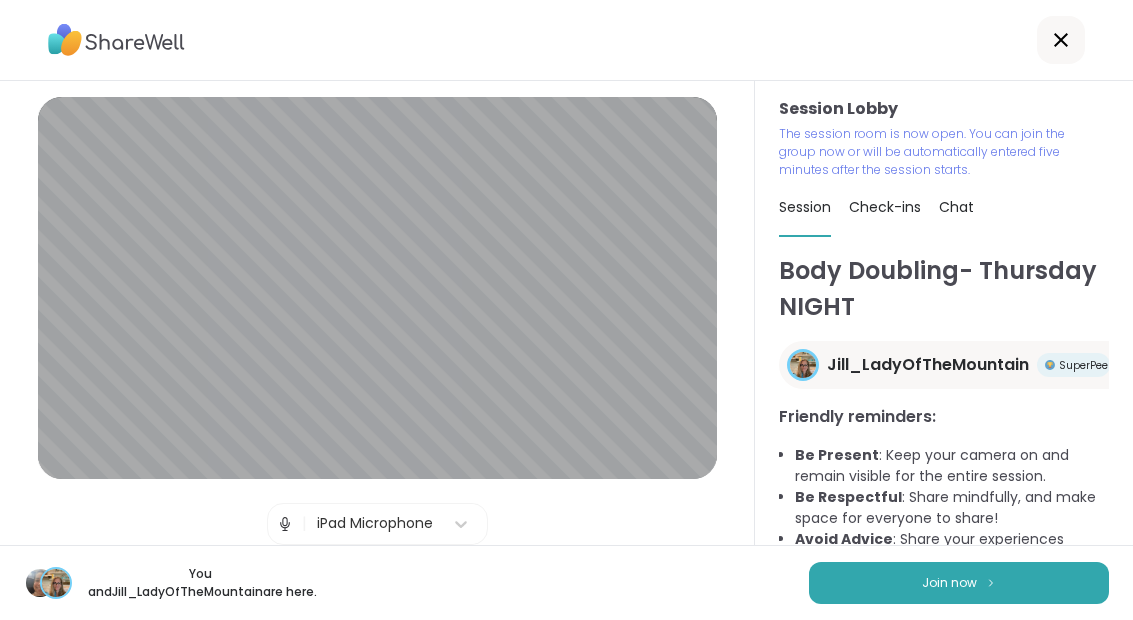click on "Join now" at bounding box center (949, 583) 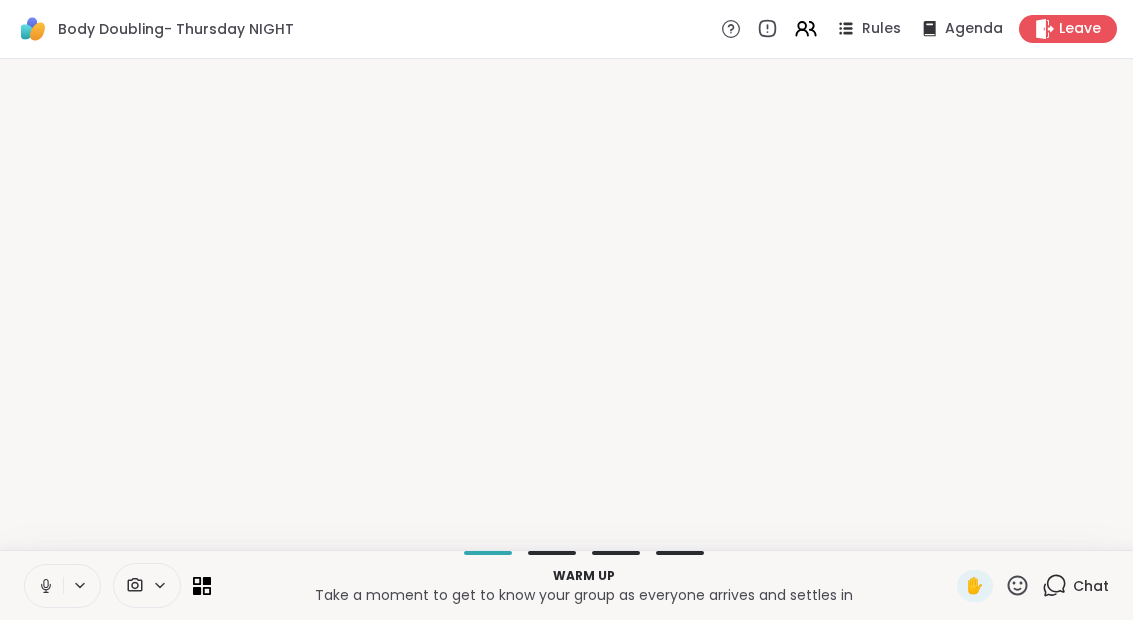 scroll, scrollTop: 0, scrollLeft: 0, axis: both 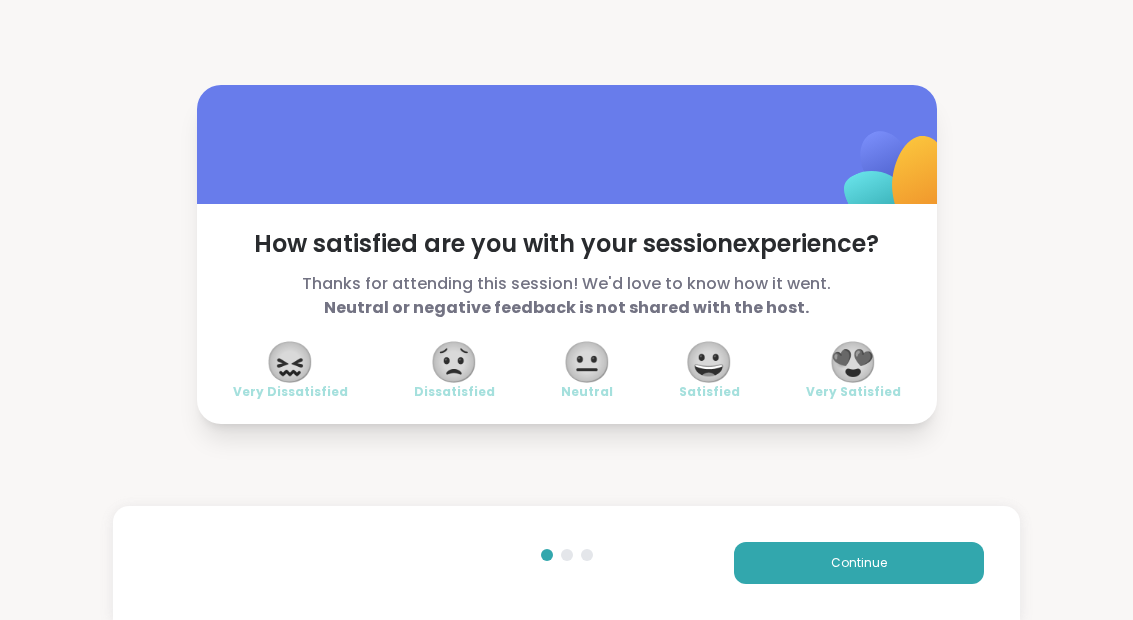 click on "😀 Satisfied" at bounding box center (709, 372) 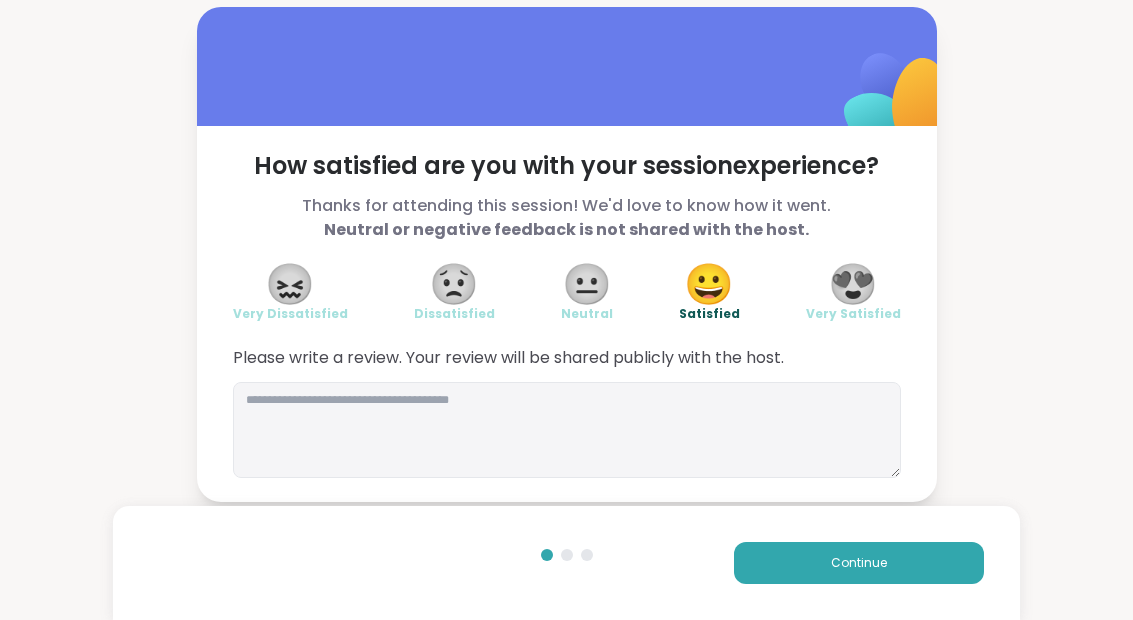click on "Continue" at bounding box center [859, 563] 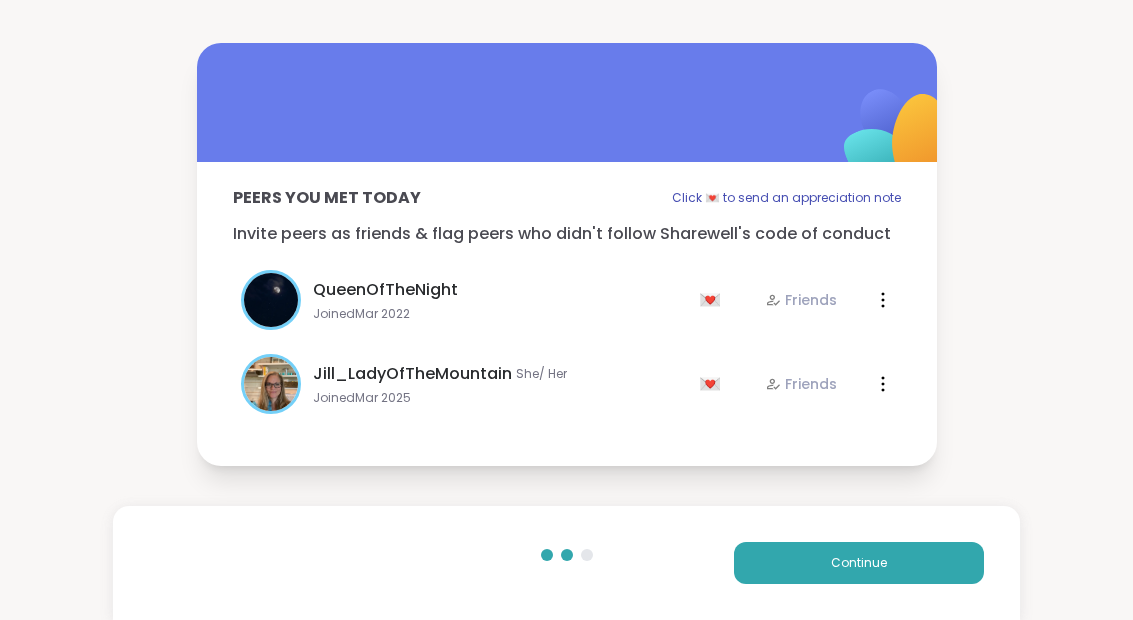 click on "Continue" at bounding box center [859, 563] 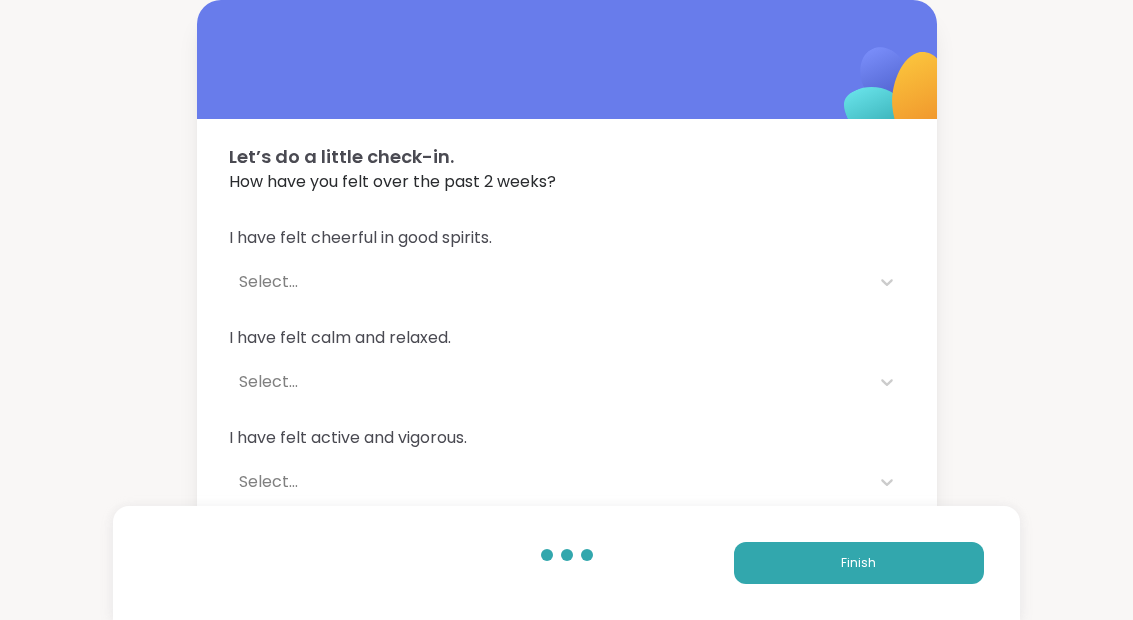 click on "Finish" at bounding box center (859, 563) 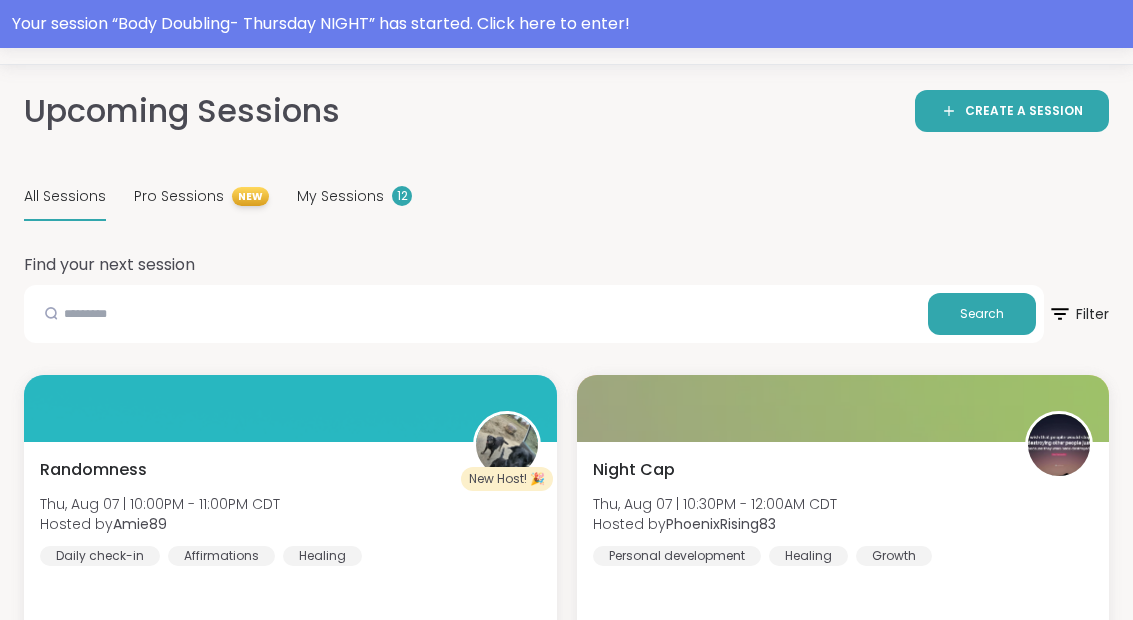 scroll, scrollTop: 70, scrollLeft: 0, axis: vertical 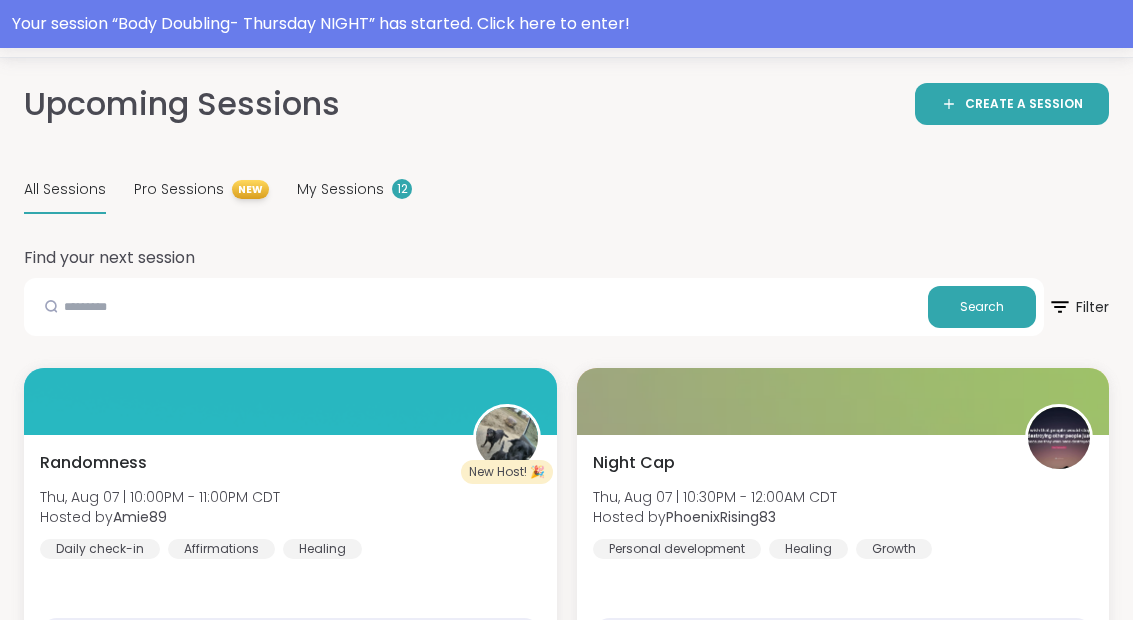 click on "Night Cap Thu, Aug 07 | 10:30PM - 12:00AM CDT Hosted by  PhoenixRising83 Personal development Healing Growth" at bounding box center (843, 505) 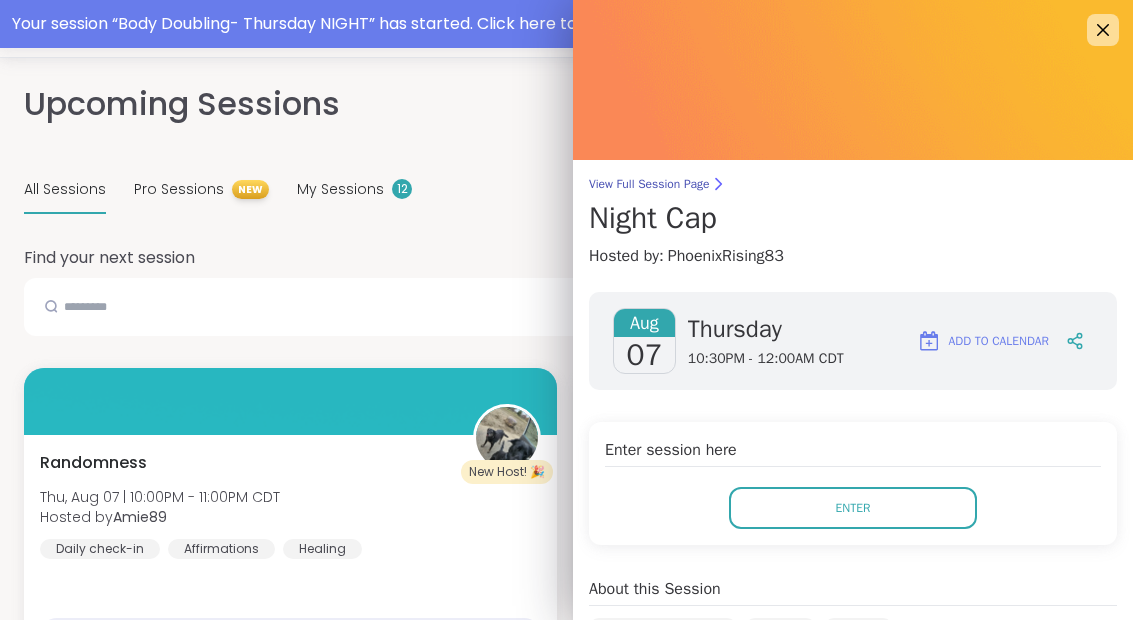 click on "Enter" at bounding box center [853, 508] 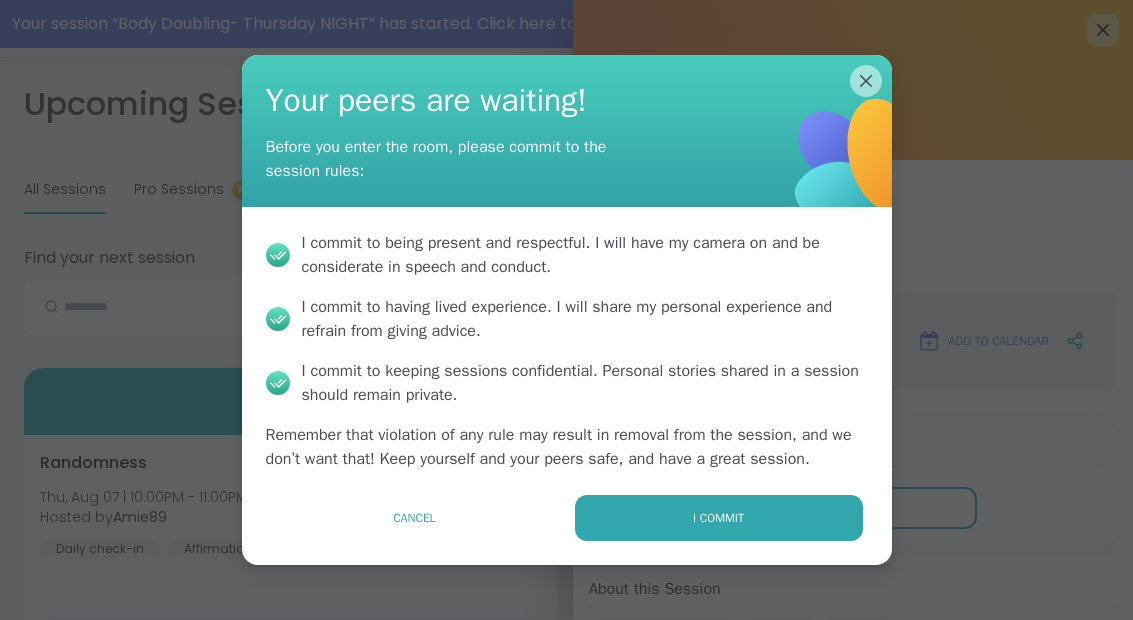 click on "I commit" at bounding box center [719, 518] 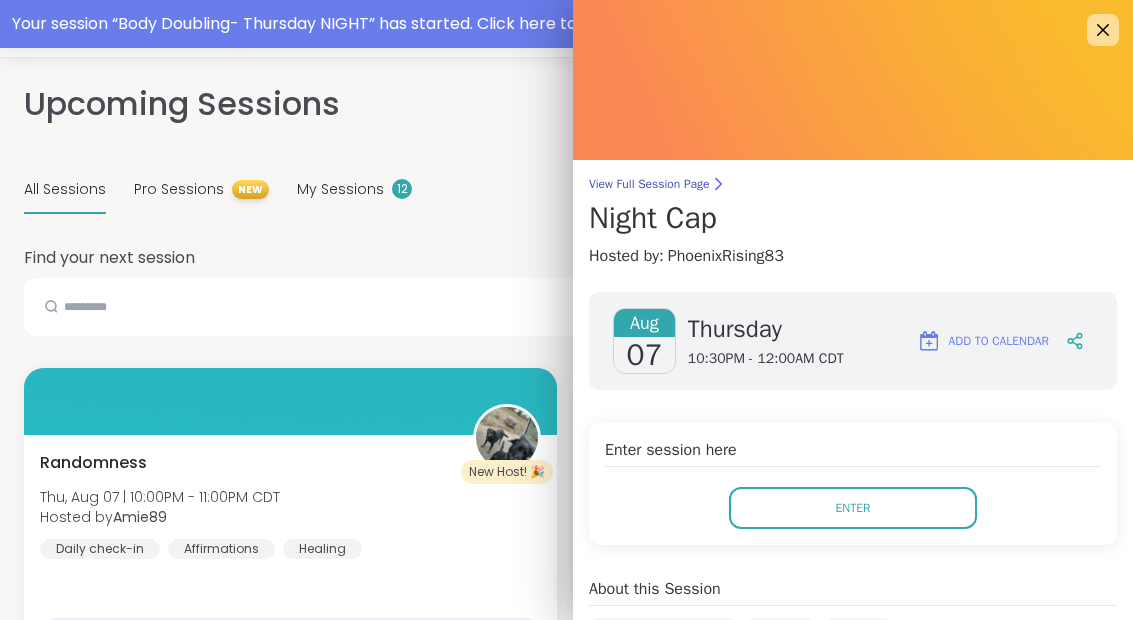 scroll, scrollTop: 0, scrollLeft: 0, axis: both 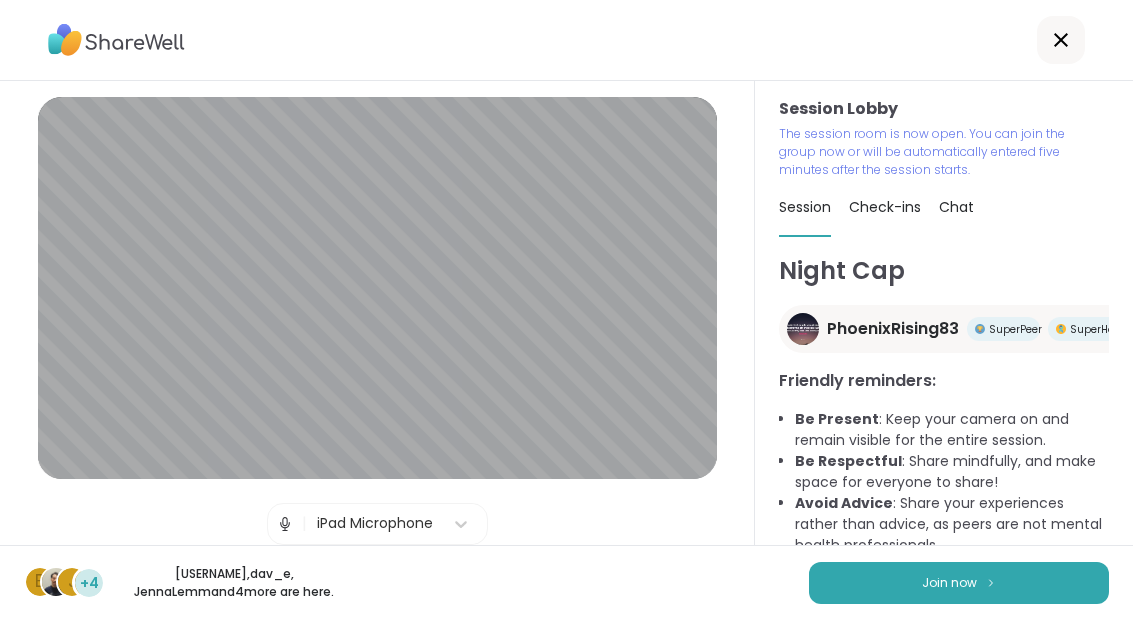 click on "Join now" at bounding box center [959, 583] 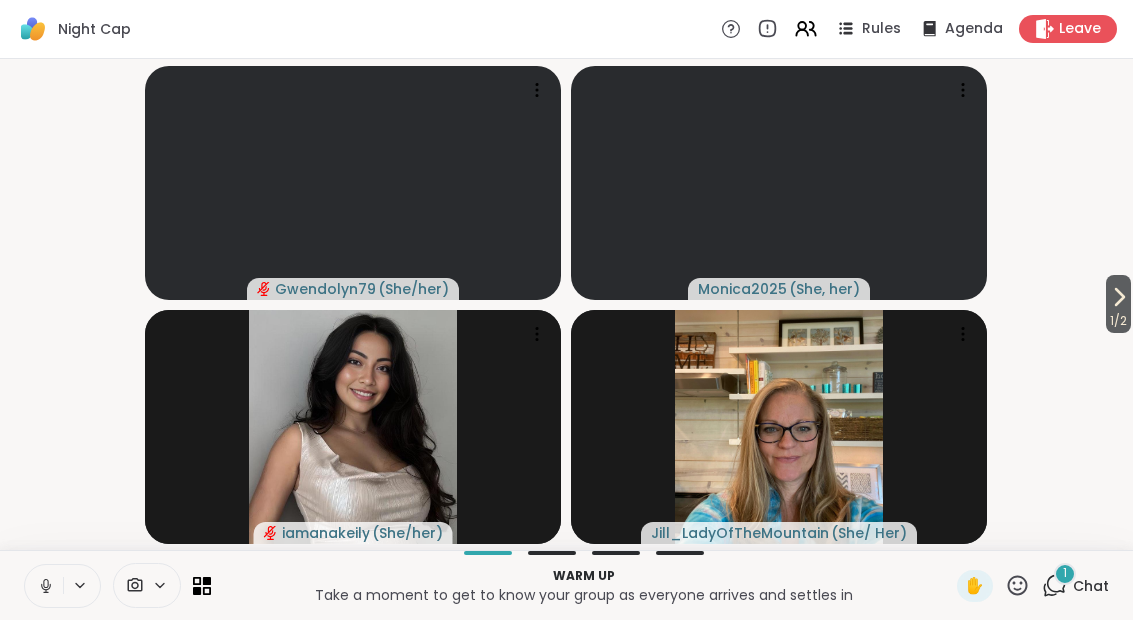 click on "1 Chat" at bounding box center [1075, 586] 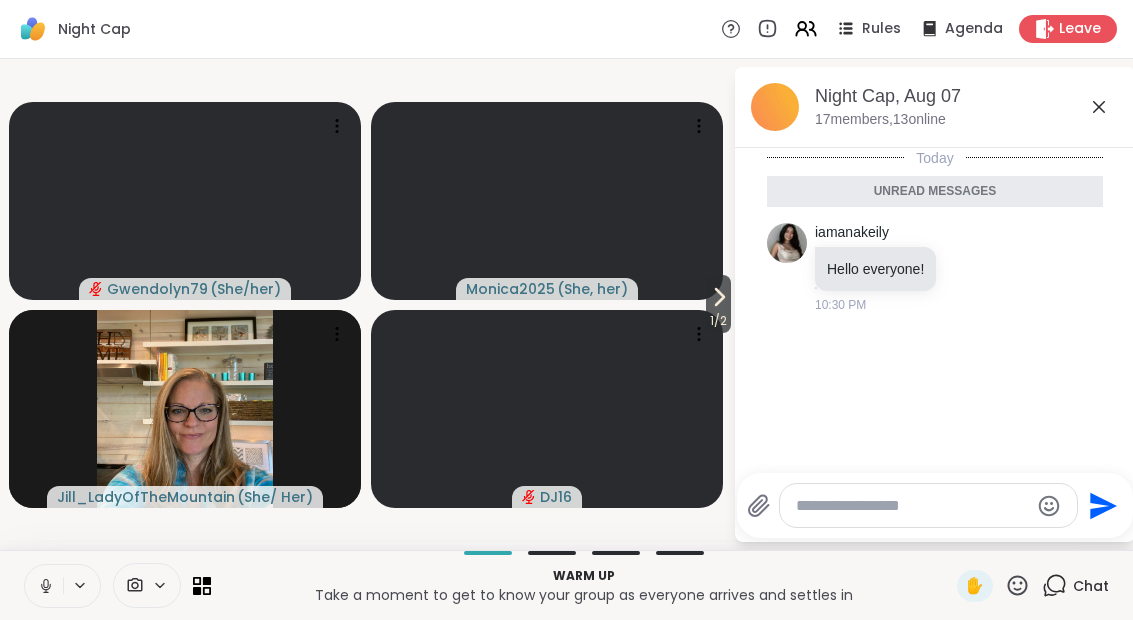 click on "Night Cap, Aug 07" at bounding box center [967, 96] 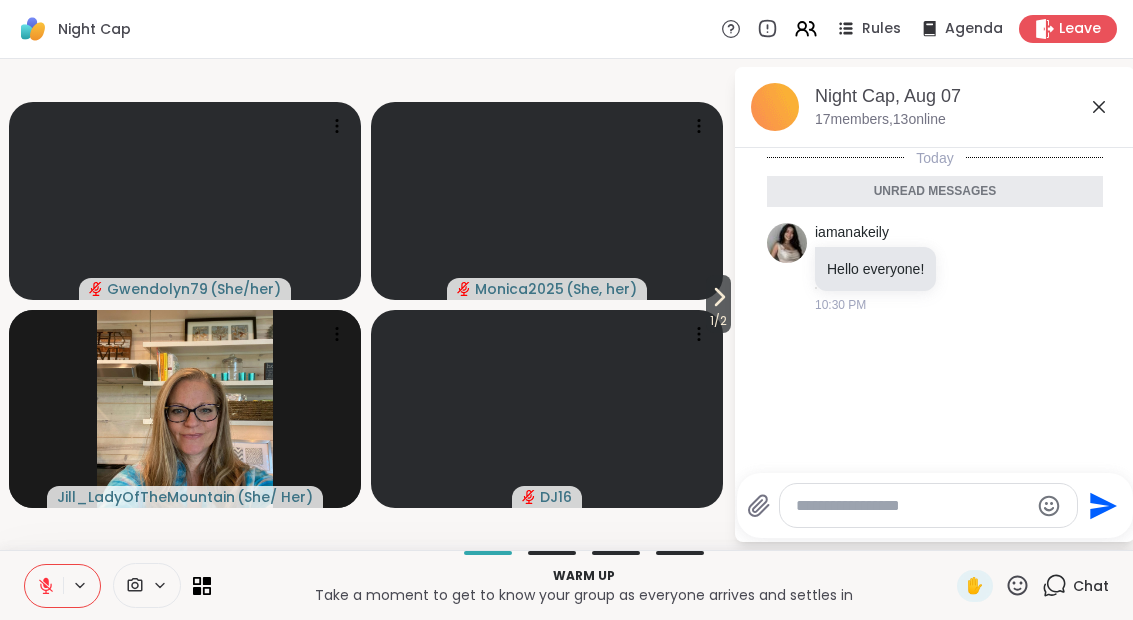 click on "1  /  2" at bounding box center (718, 321) 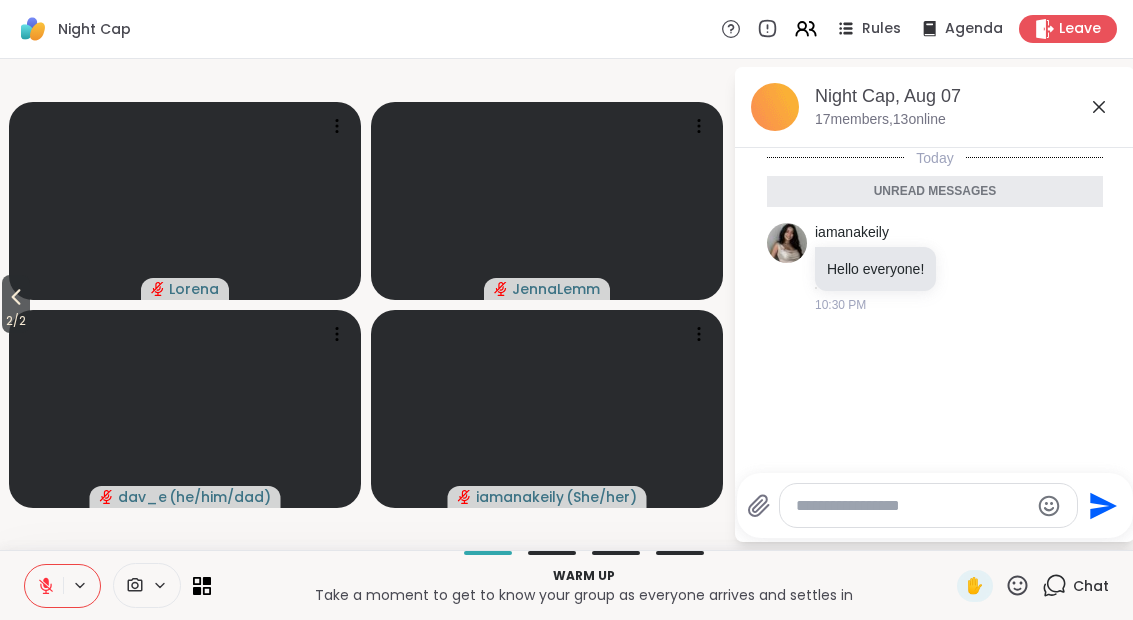 click 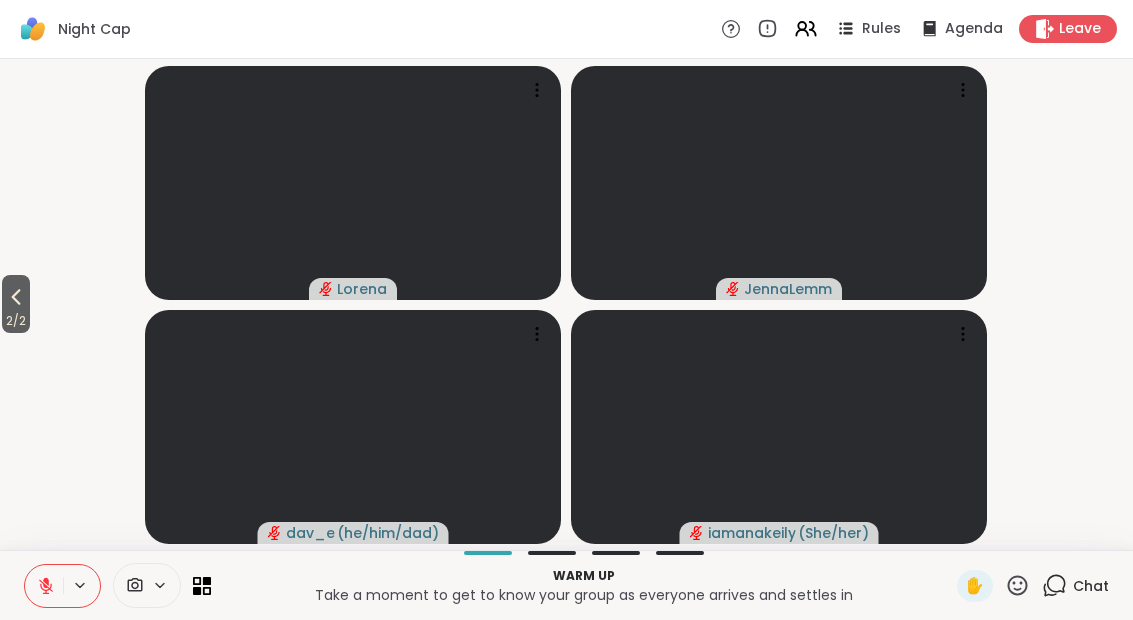 click 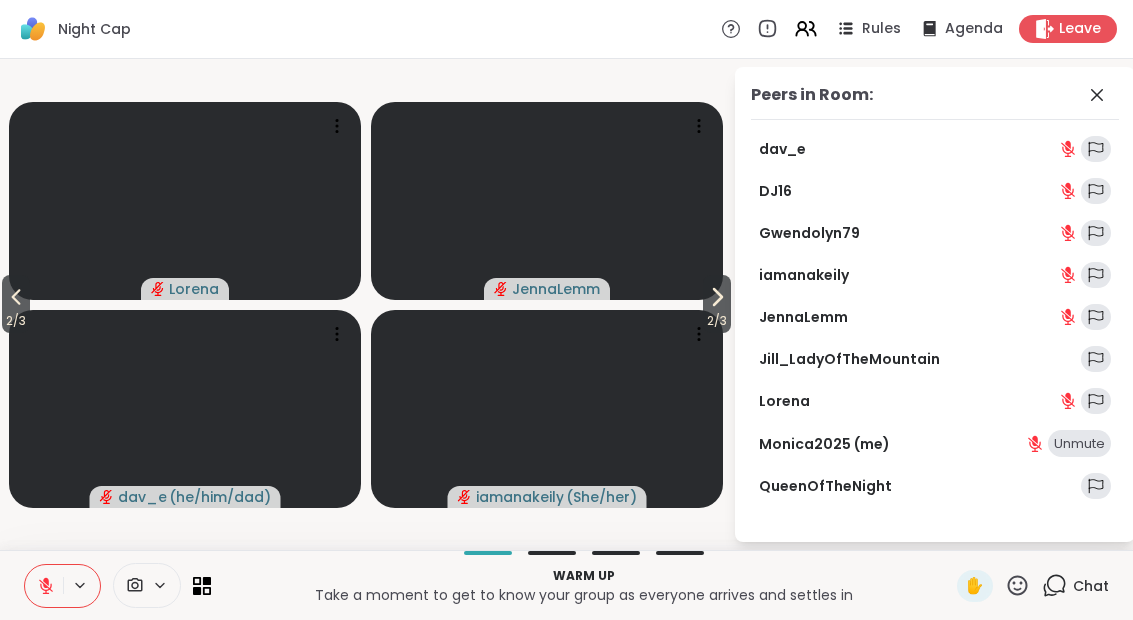 click 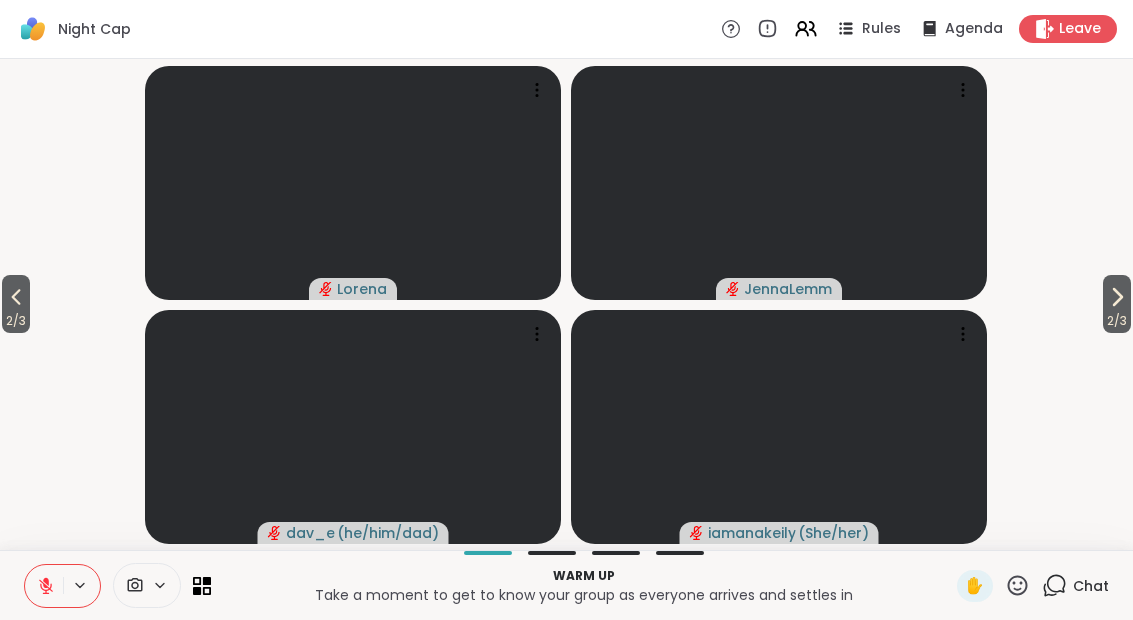 click on "Chat" at bounding box center (1075, 586) 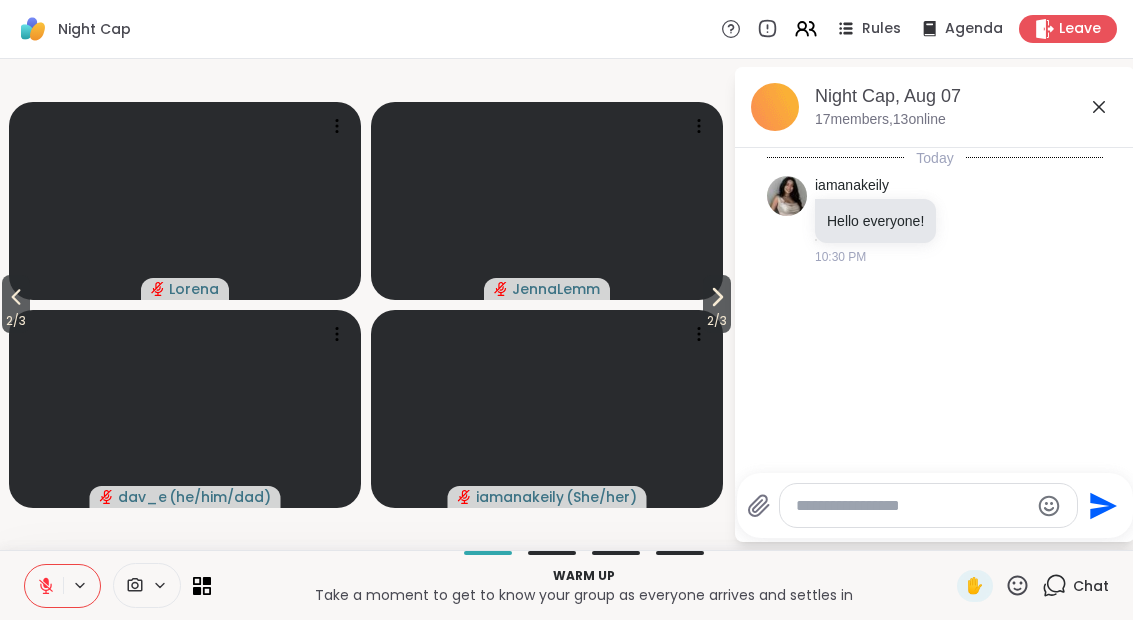 click 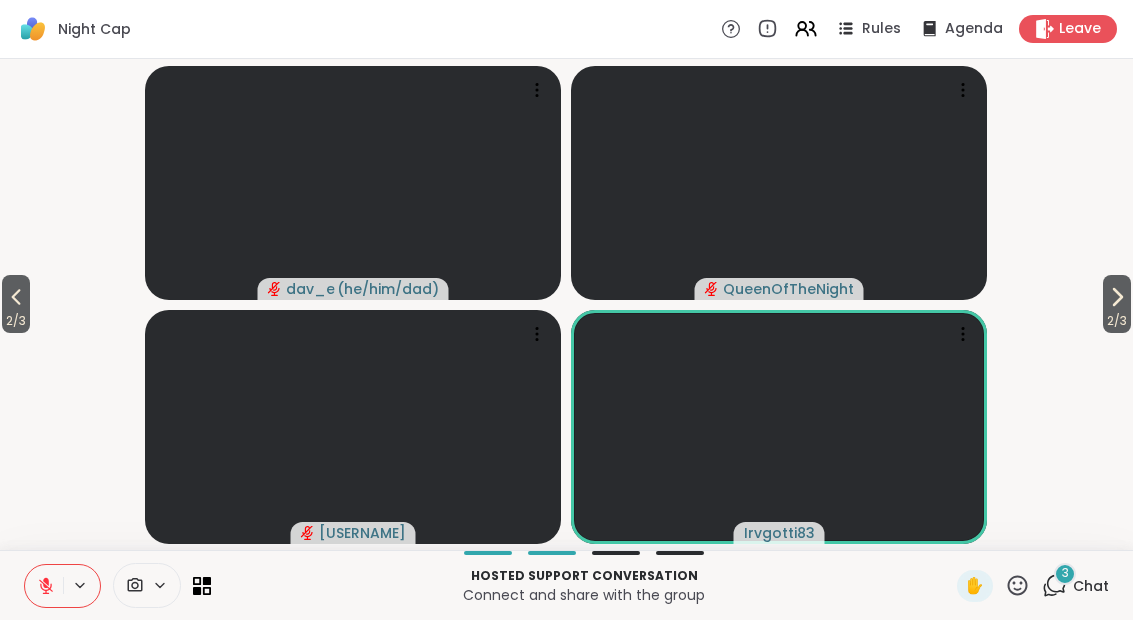 click on "Leave" at bounding box center (1068, 29) 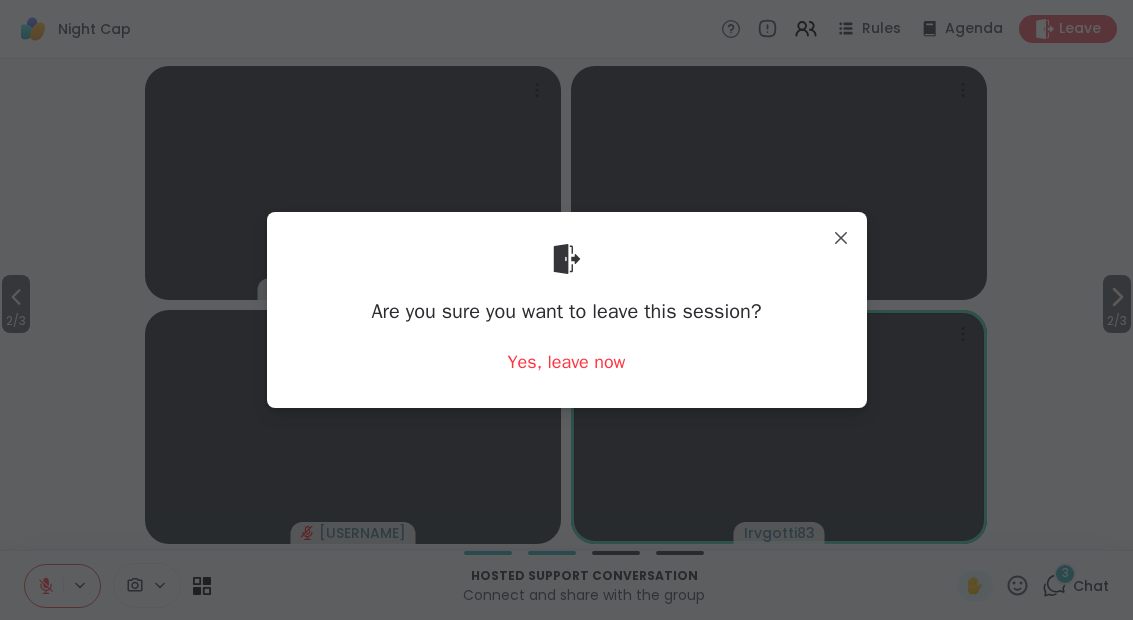click on "Are you sure you want to leave this session? Yes, leave now" at bounding box center [567, 309] 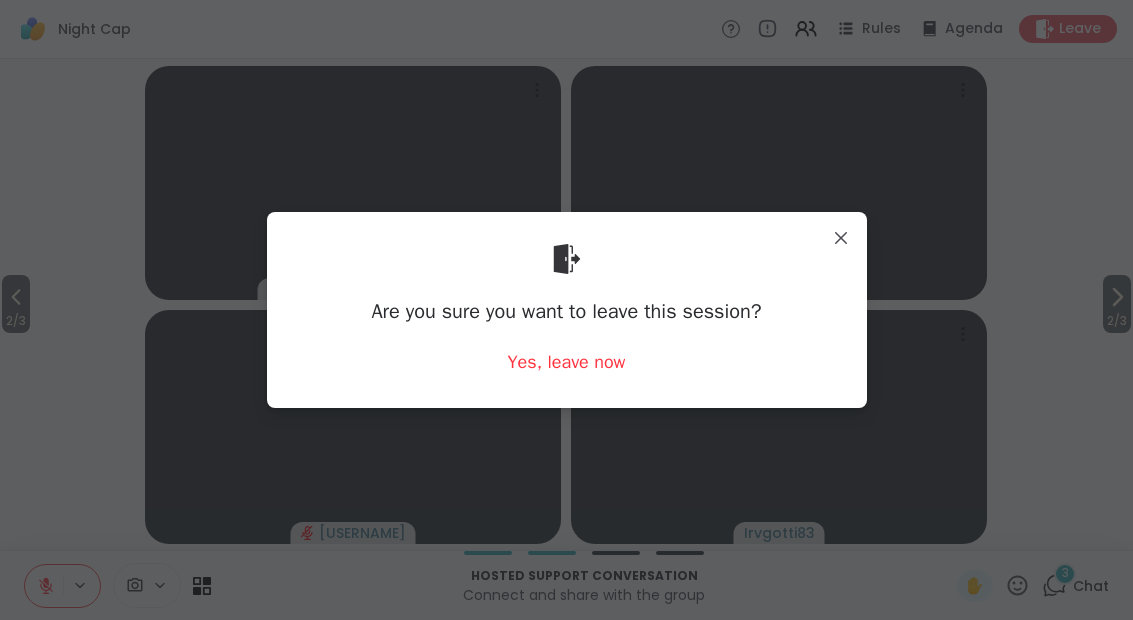 click on "Yes, leave now" at bounding box center (567, 362) 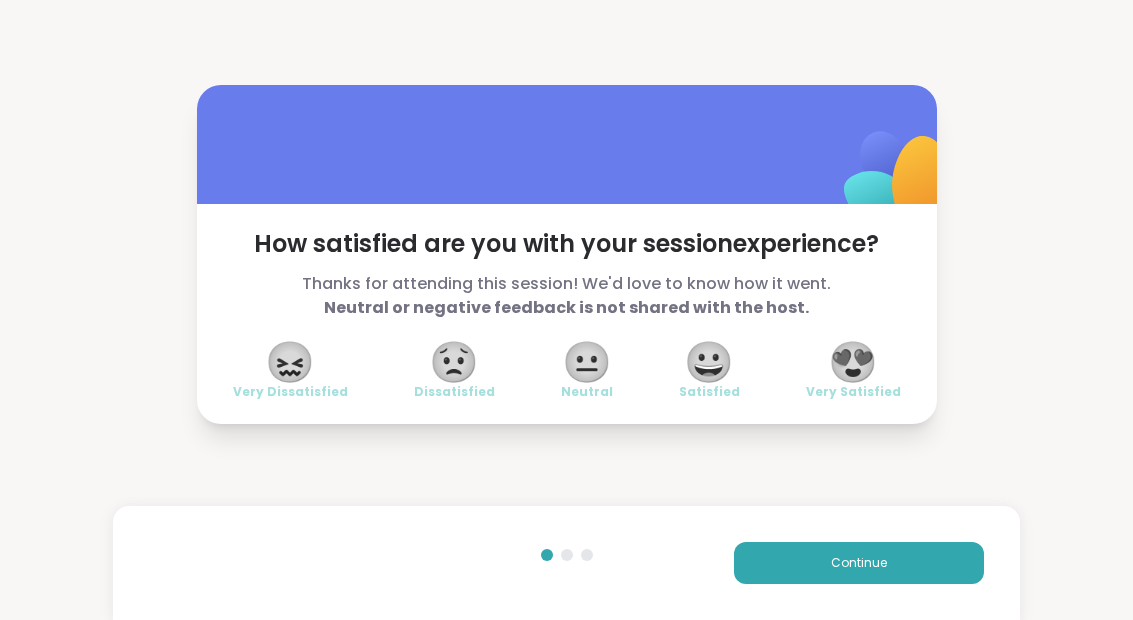 click on "Continue" at bounding box center (859, 563) 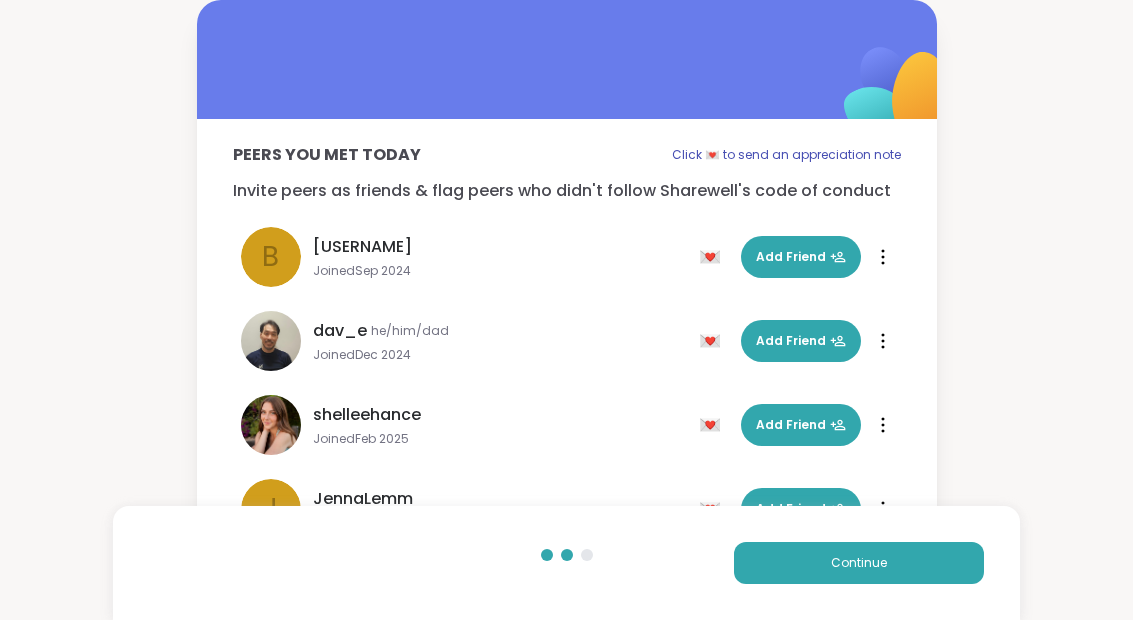 click on "Continue" at bounding box center (859, 563) 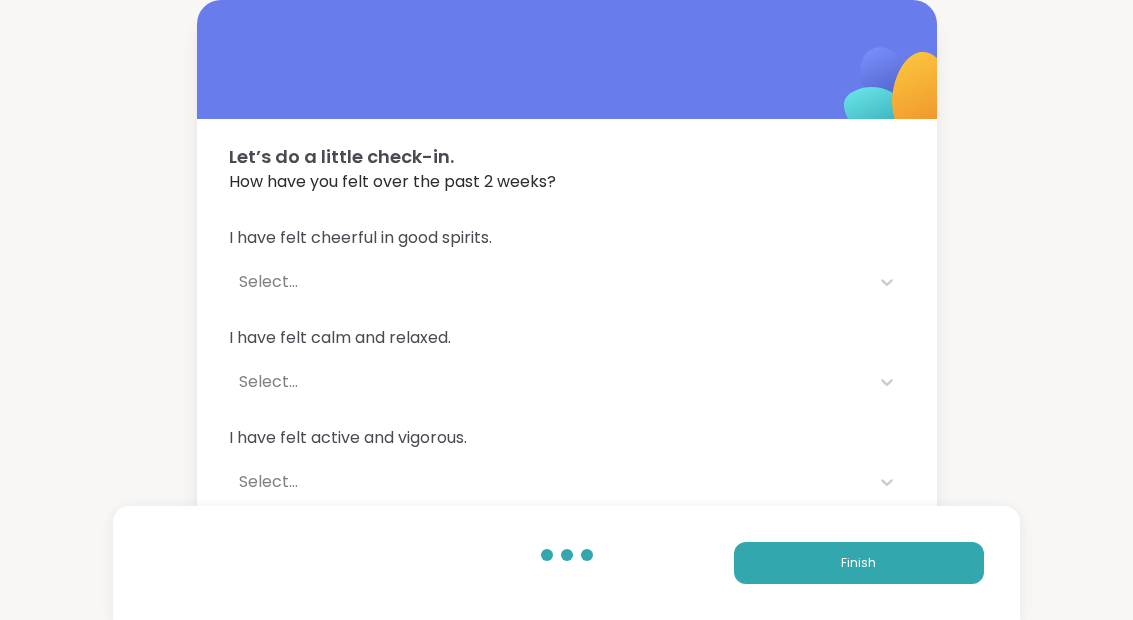 click on "Finish" at bounding box center [859, 563] 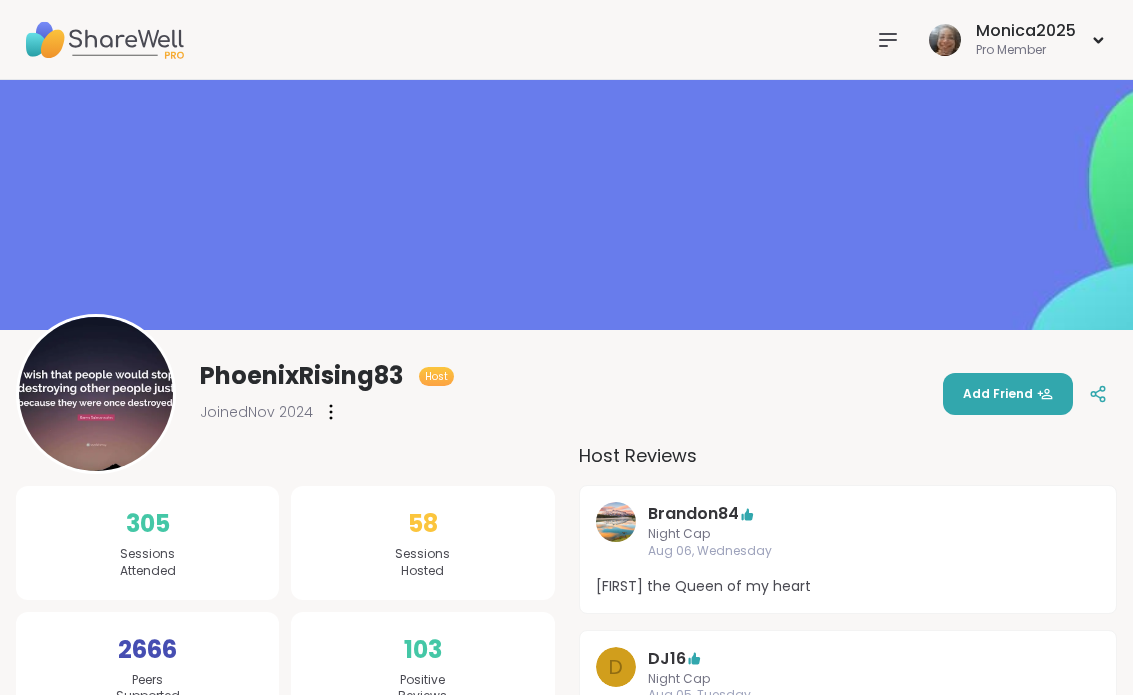 scroll, scrollTop: 0, scrollLeft: 0, axis: both 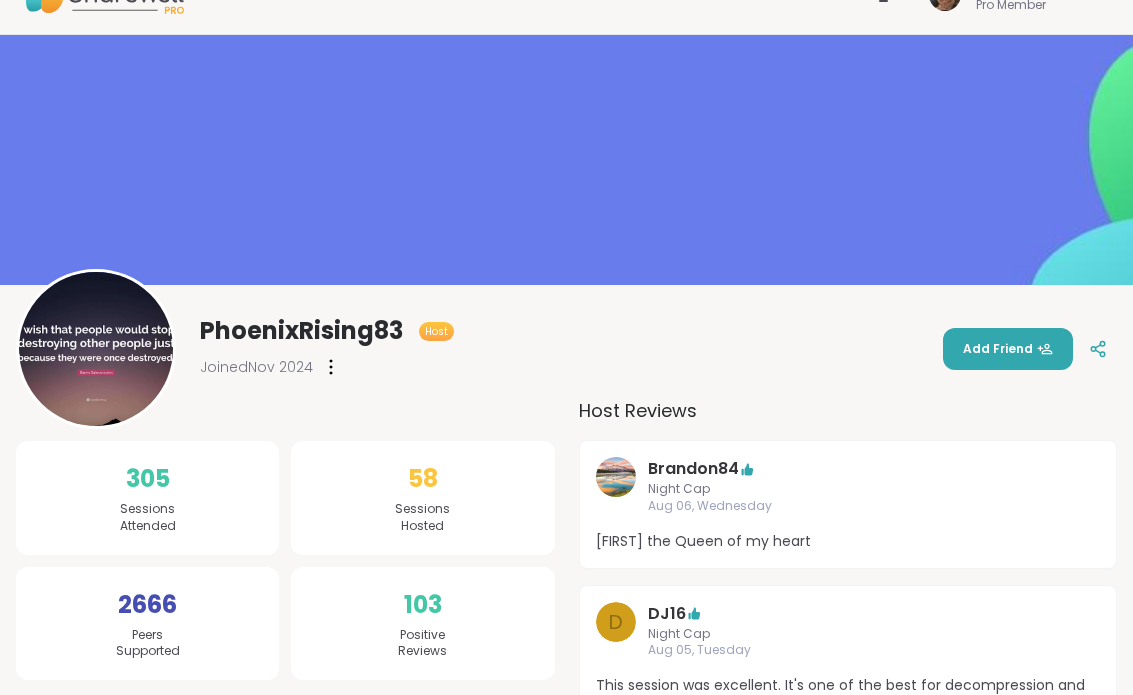 click at bounding box center [96, 349] 